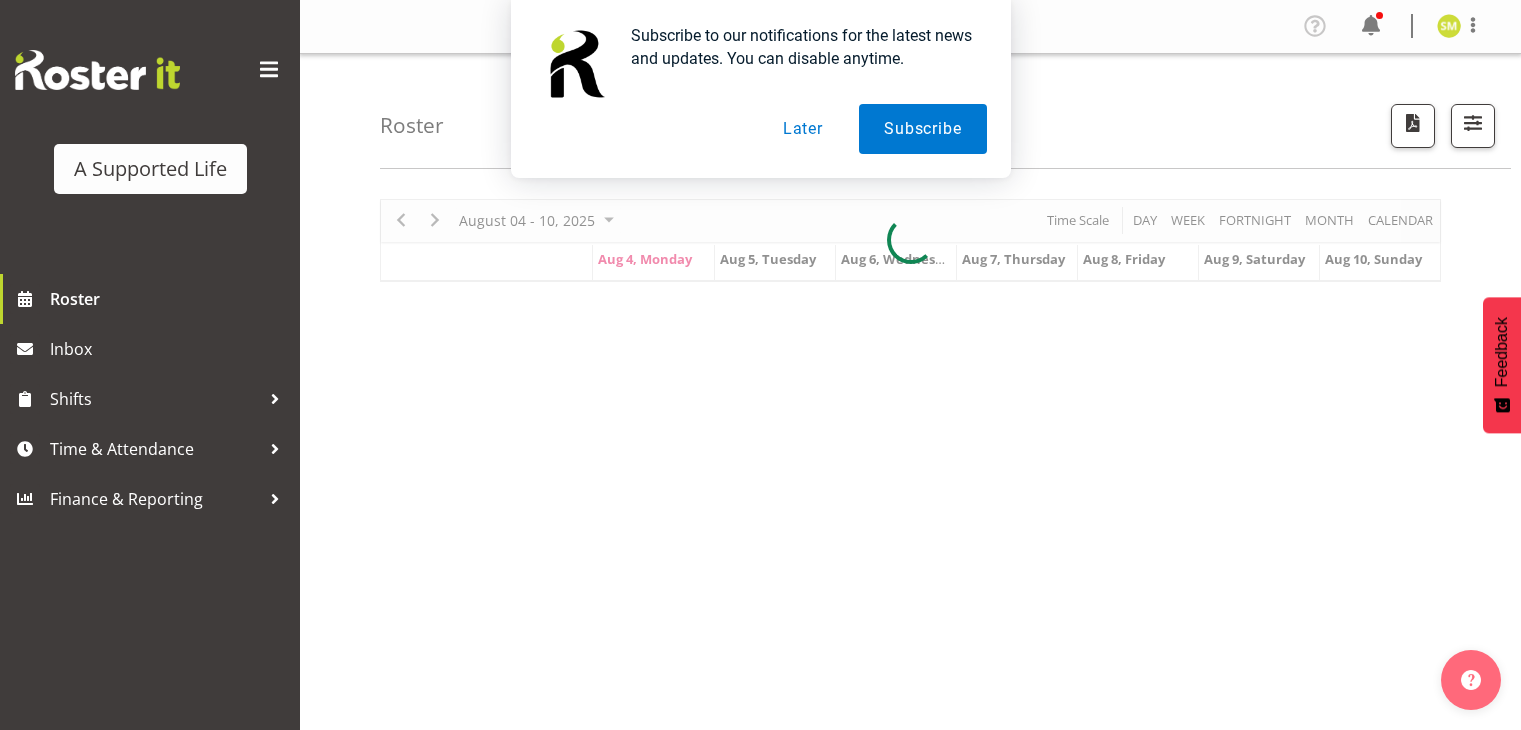 scroll, scrollTop: 0, scrollLeft: 0, axis: both 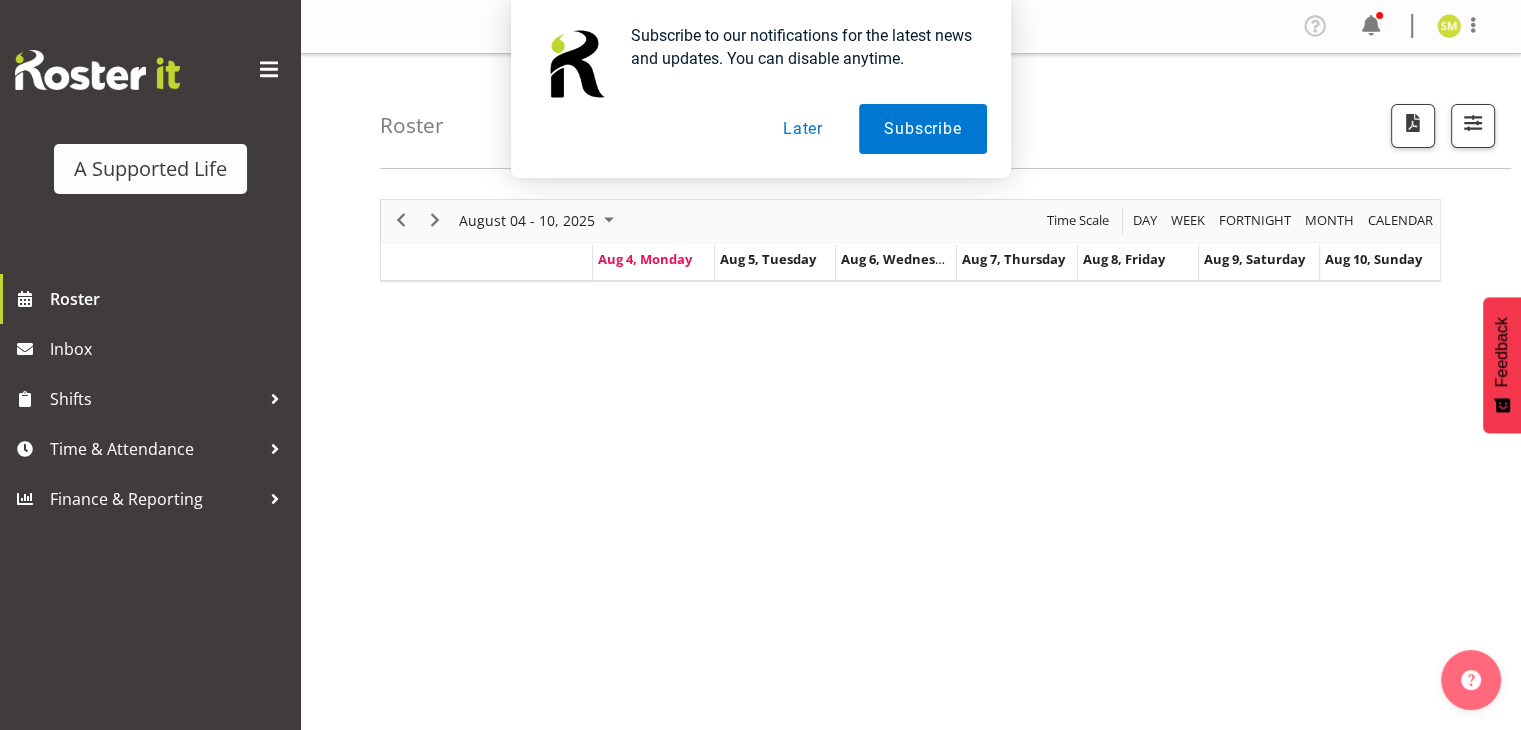 click on "Later" at bounding box center (803, 129) 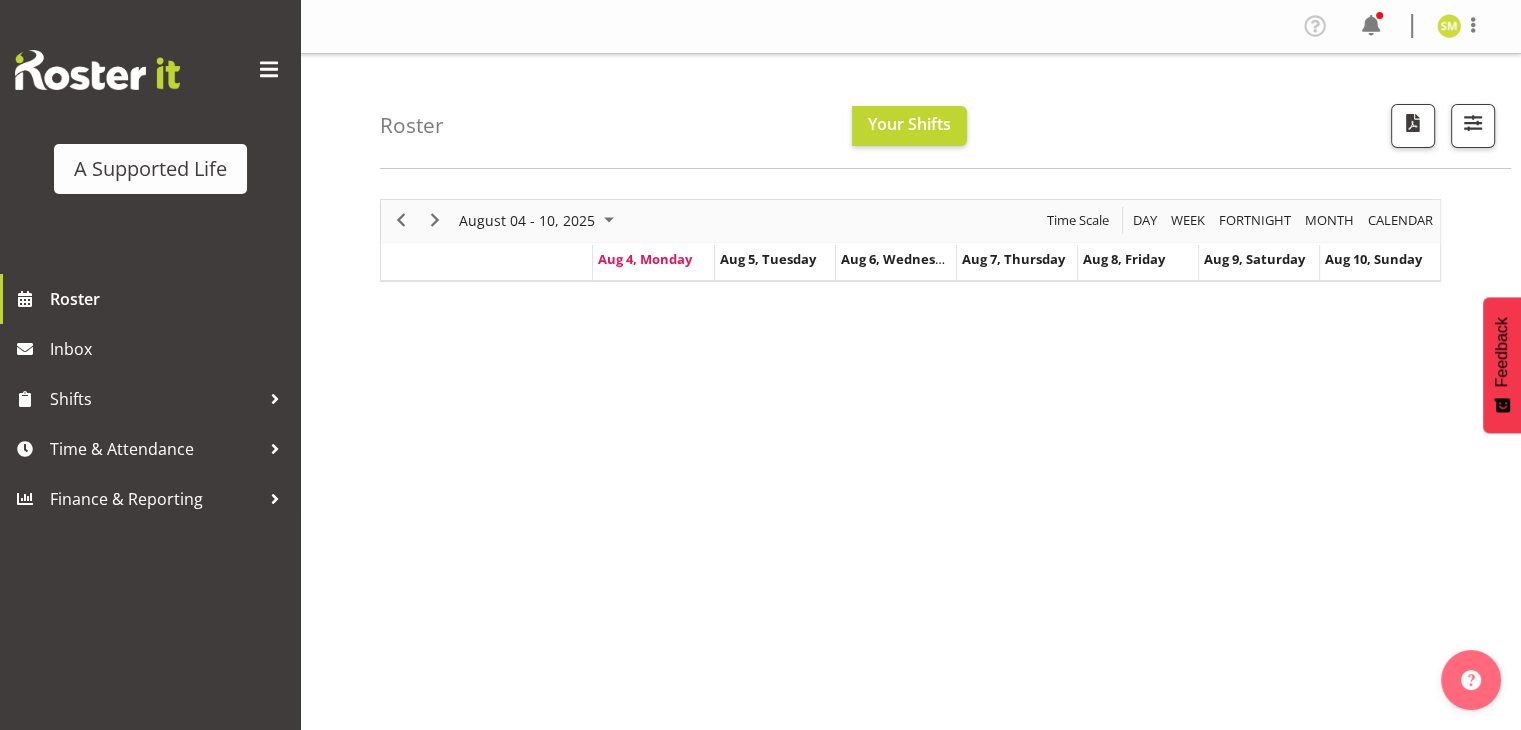 click on "Roster" at bounding box center [412, 125] 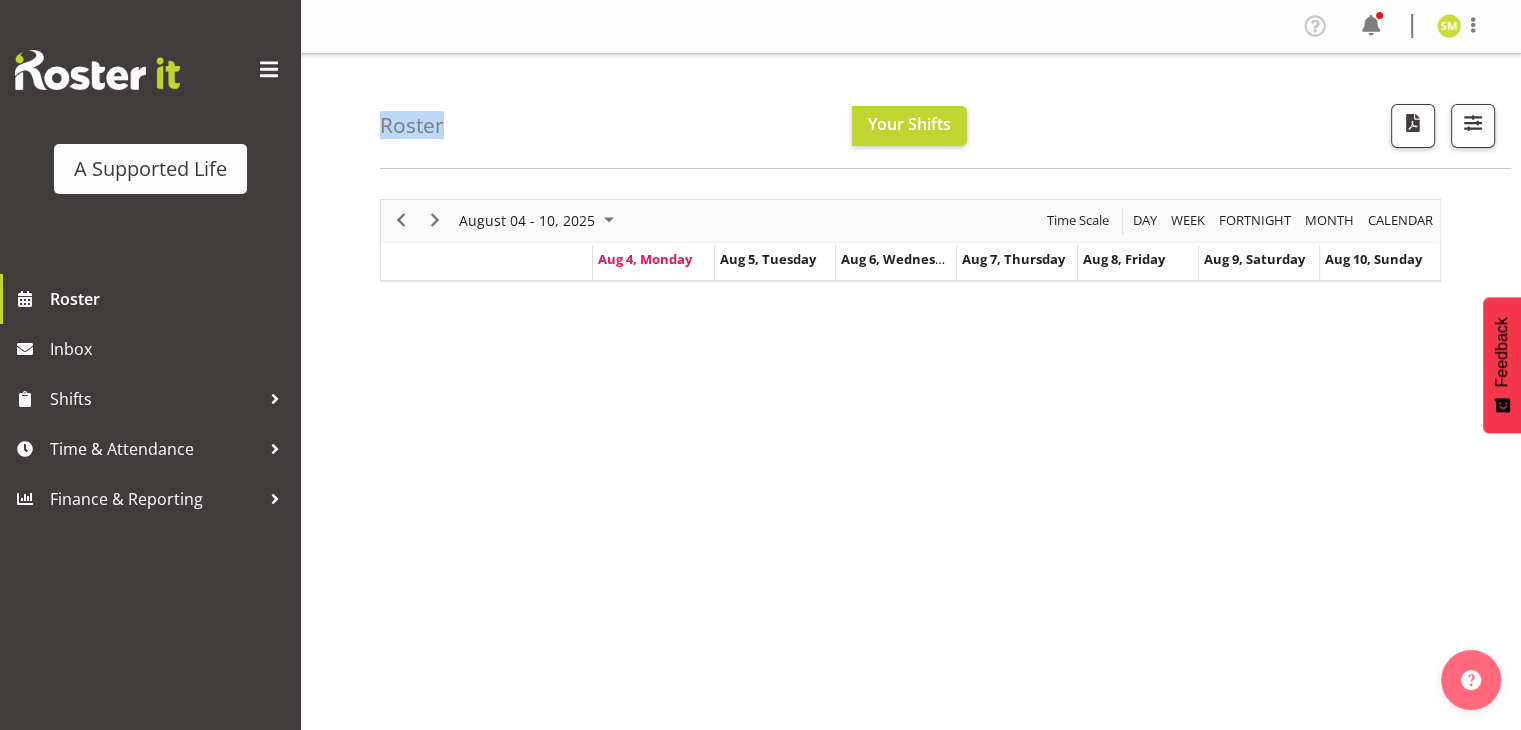 click on "Roster" at bounding box center [412, 125] 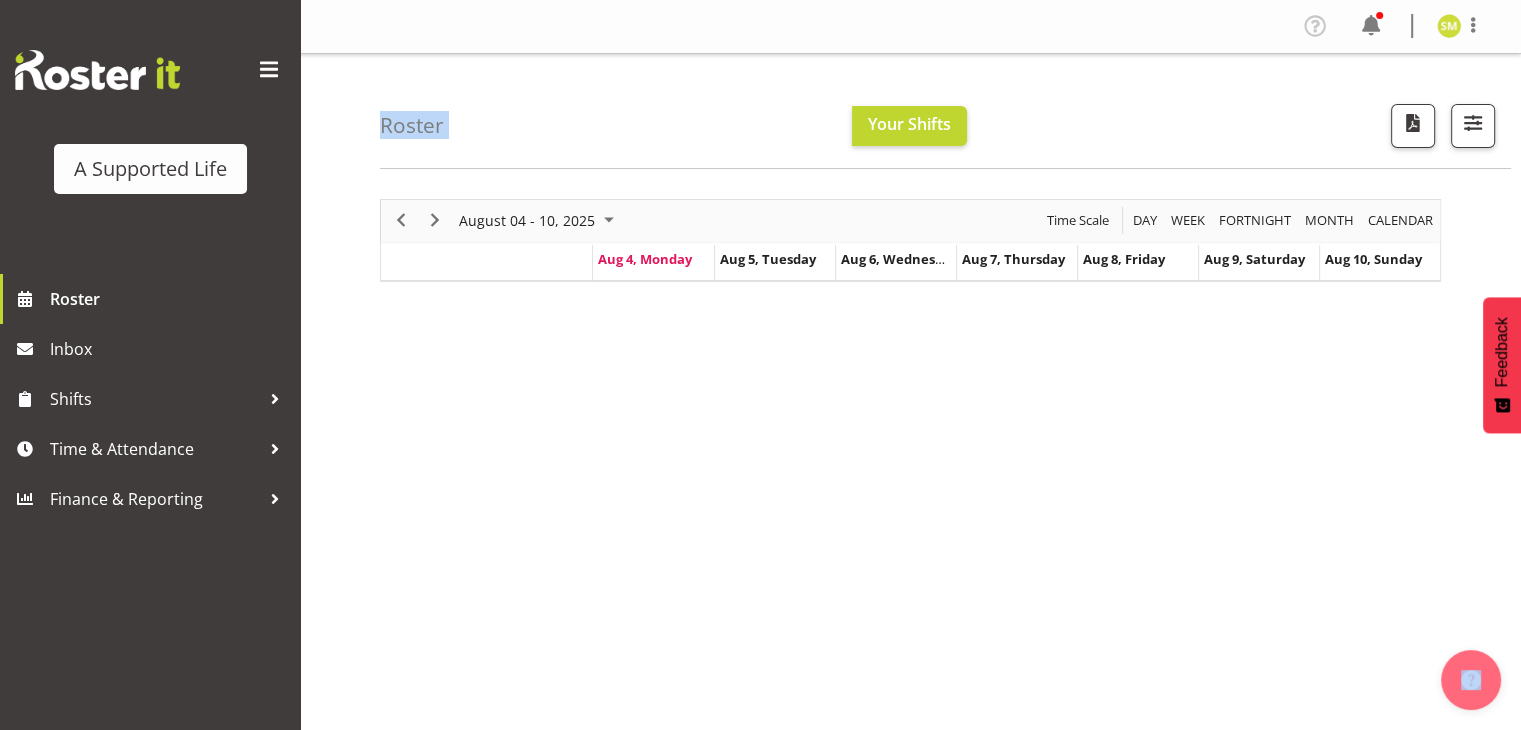 click on "Roster" at bounding box center (412, 125) 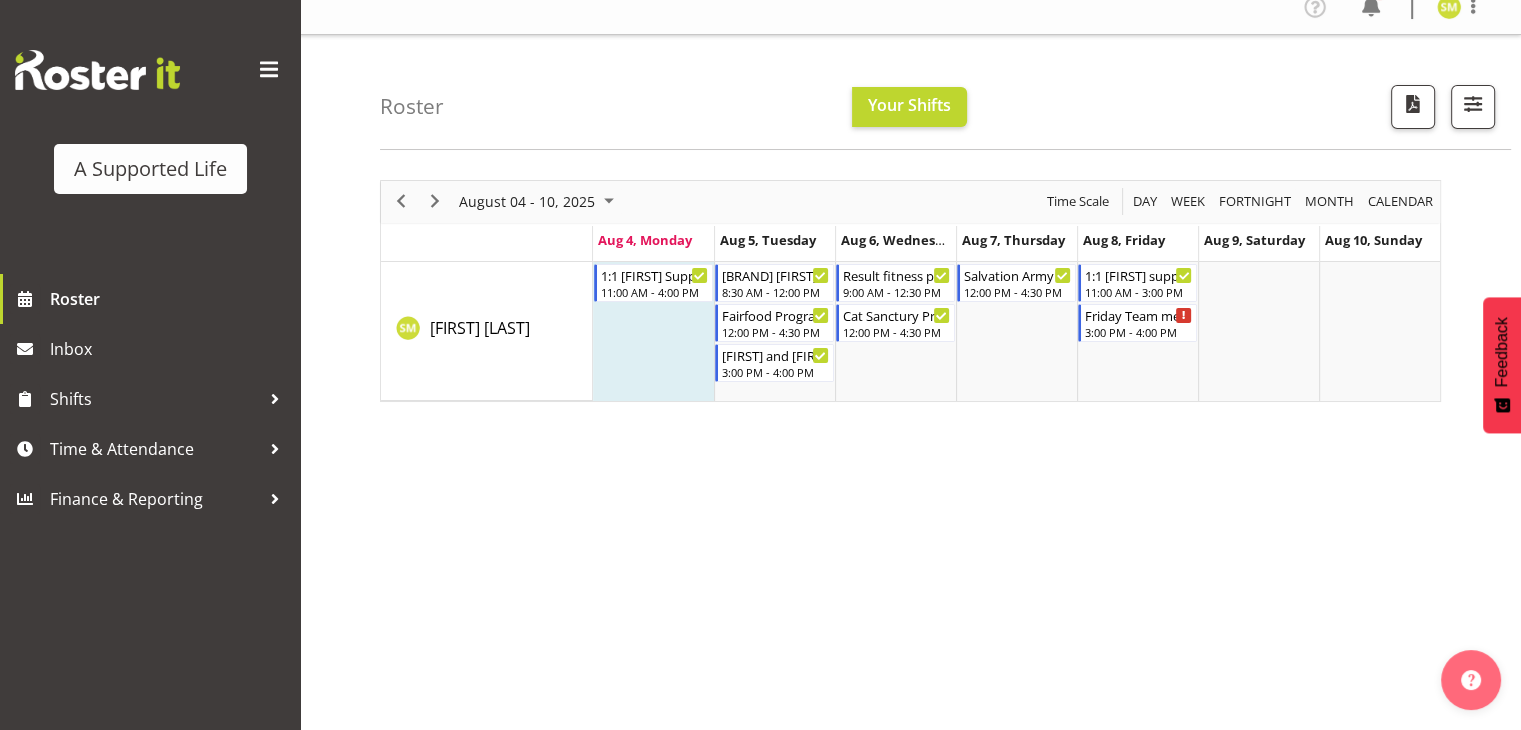 scroll, scrollTop: 28, scrollLeft: 0, axis: vertical 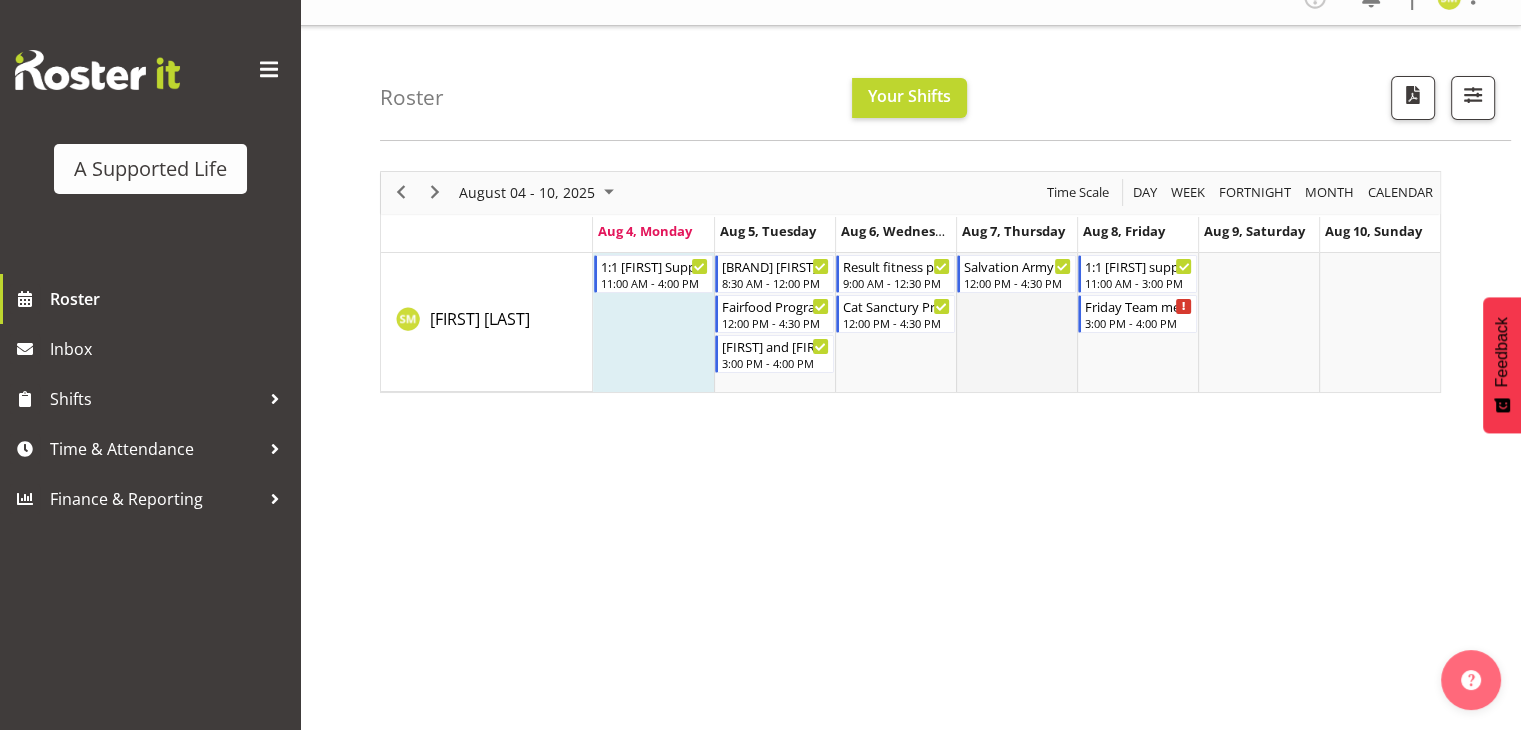 click at bounding box center (1016, 322) 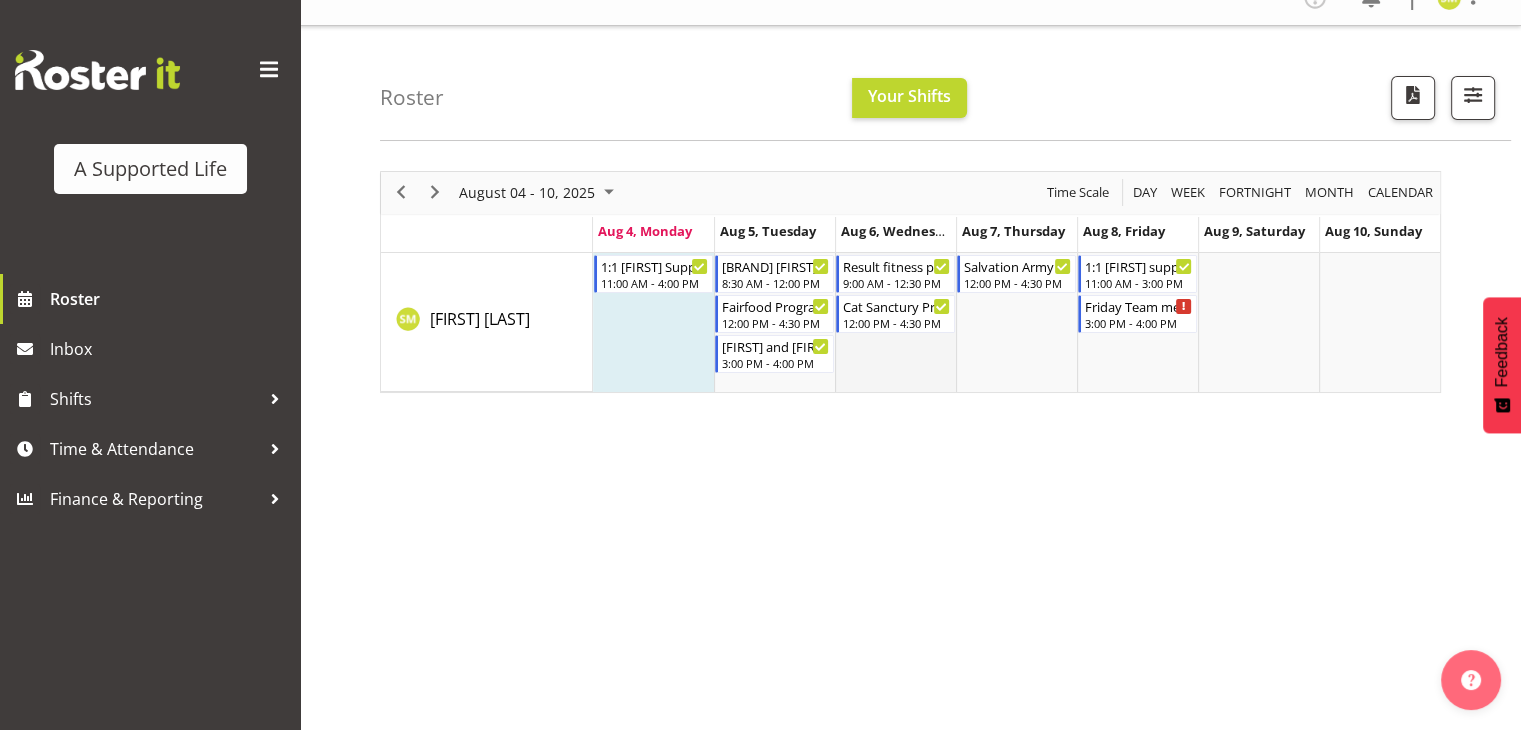 click at bounding box center (895, 322) 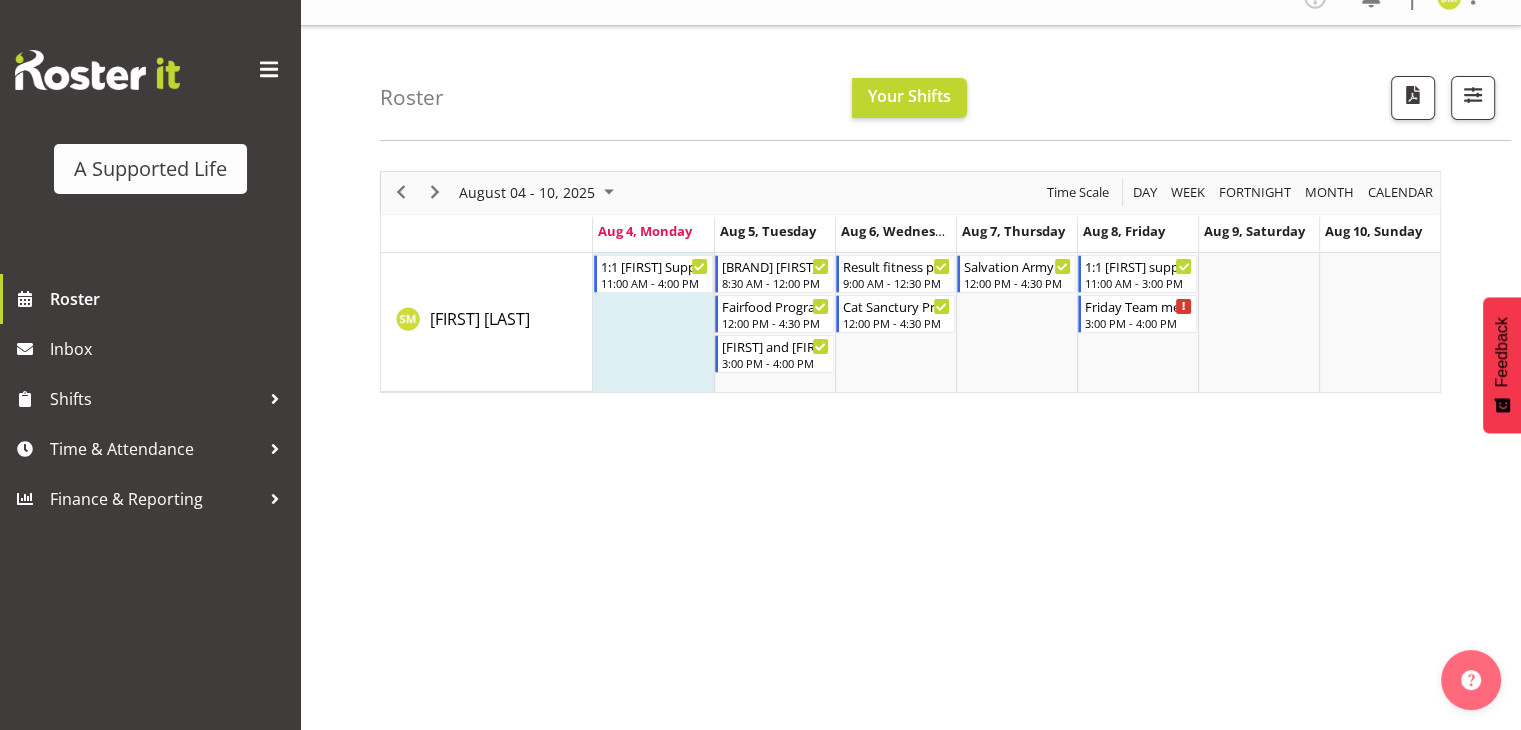 click on "[MONTH] [DAY], [DAY_OF_WEEK] [MONTH] [DAY], [DAY_OF_WEEK] [MONTH] [DAY], [DAY_OF_WEEK] [MONTH] [DAY], [DAY_OF_WEEK] [MONTH] [DAY], [DAY_OF_WEEK] [MONTH] [DAY], [DAY_OF_WEEK] [MONTH] [DAY], [DAY_OF_WEEK] [FIRST] [LAST] [FIRST] 1:1 Support [TIME] - [TIME] [BRAND] [FIRST] [TIME] - [TIME] [BRAND] [TIME] - [TIME] [FIRST] and [FIRST] [TIME] - [TIME] [BRAND] [TIME] - [TIME] [BRAND] [TIME] - [TIME] [BRAND] [TIME] - [TIME] 1:1 [FIRST] support [TIME] - [TIME] [DAY_OF_WEEK] Team meeting [TIME] - [TIME]
This roster is not published yet, please come back later to view your shifts.
Generating Roster   Please wait while we generate the roster, this should take no more than 30
seconds." at bounding box center [950, 556] 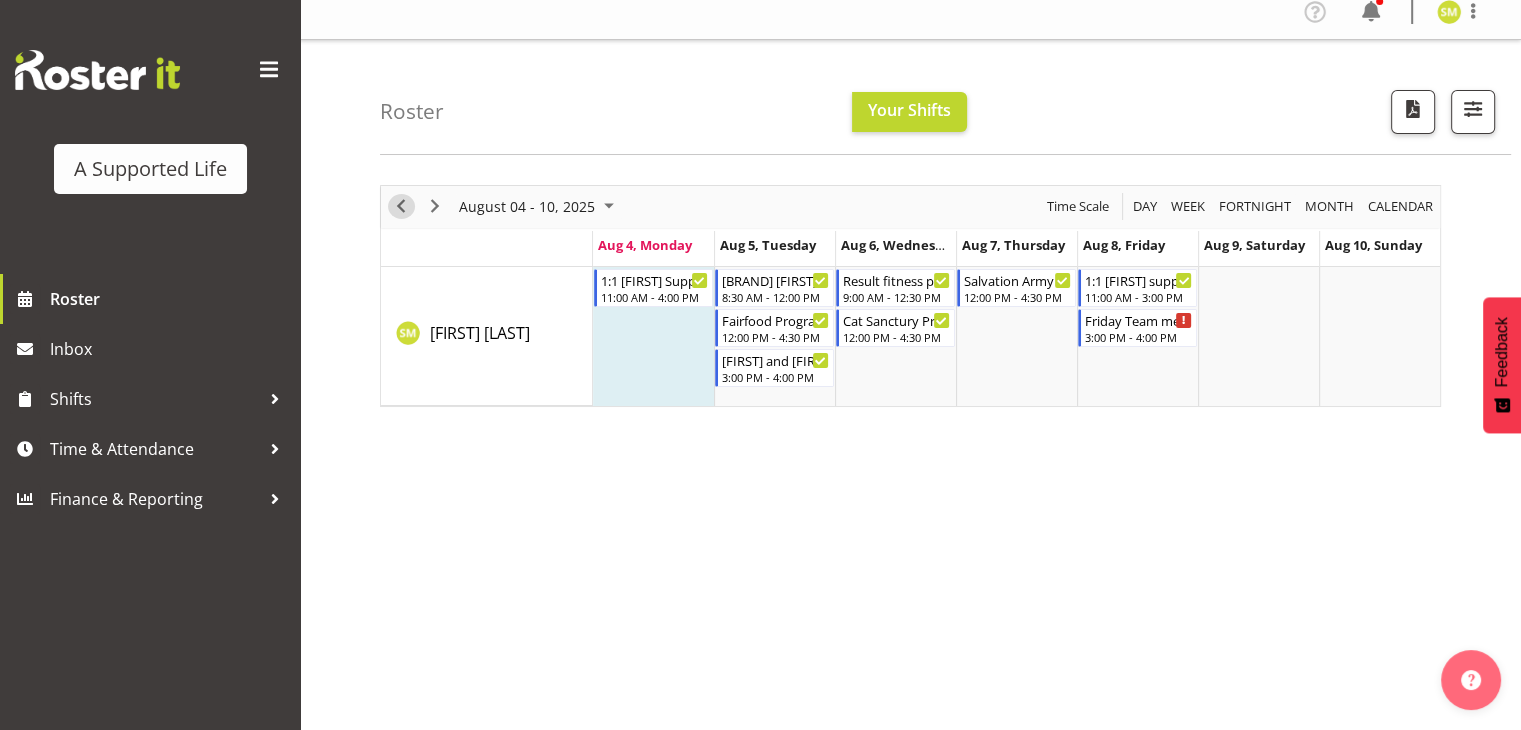 click at bounding box center [401, 206] 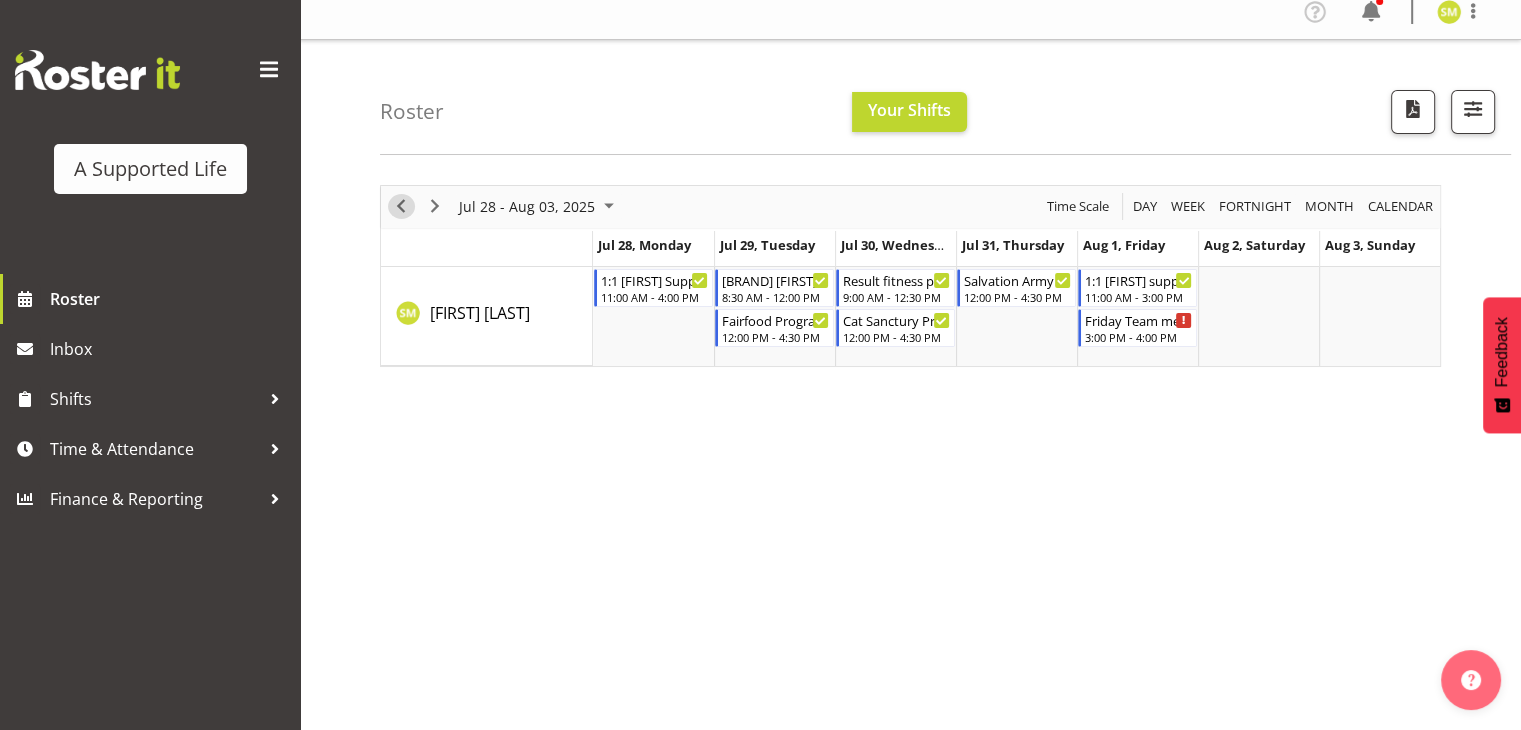 click at bounding box center [401, 206] 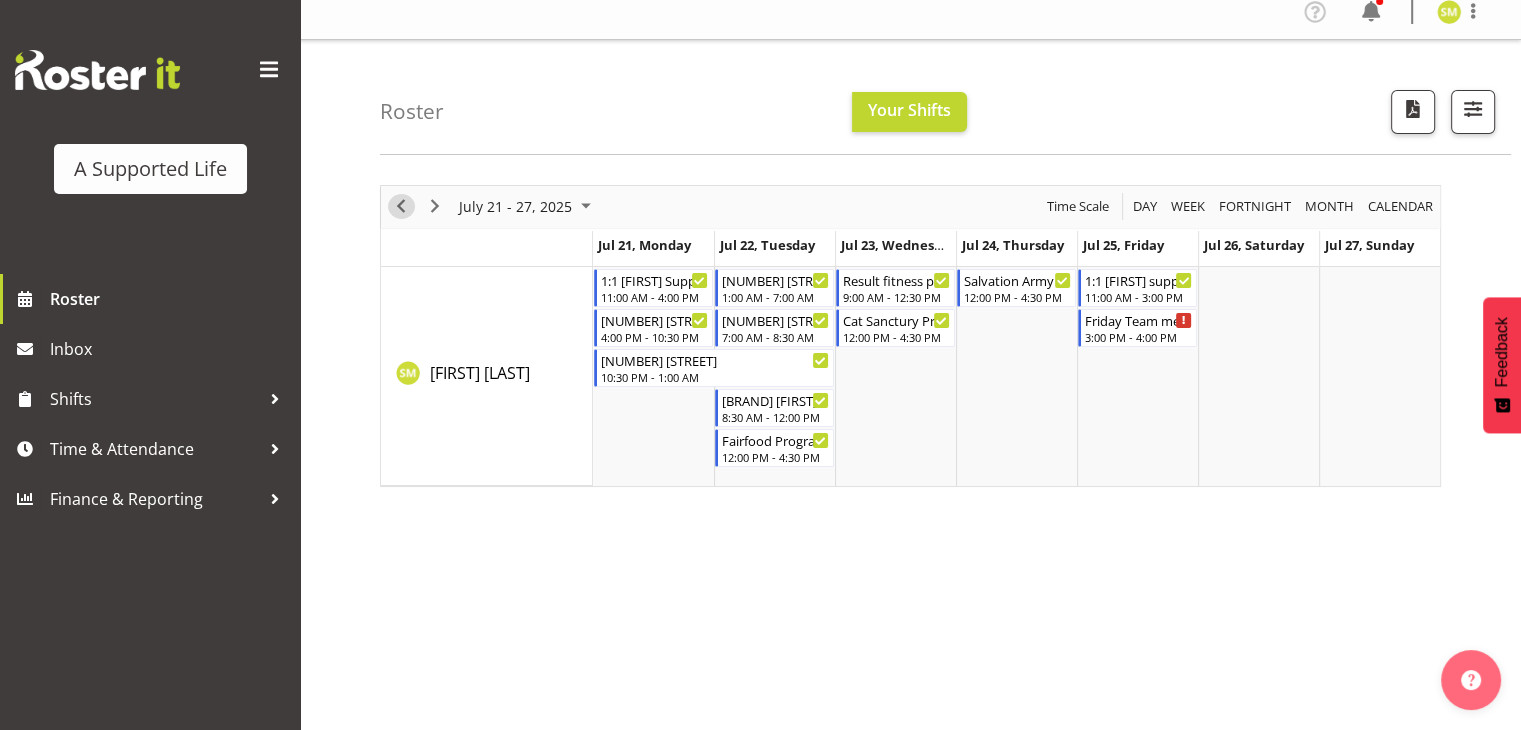 click at bounding box center (401, 206) 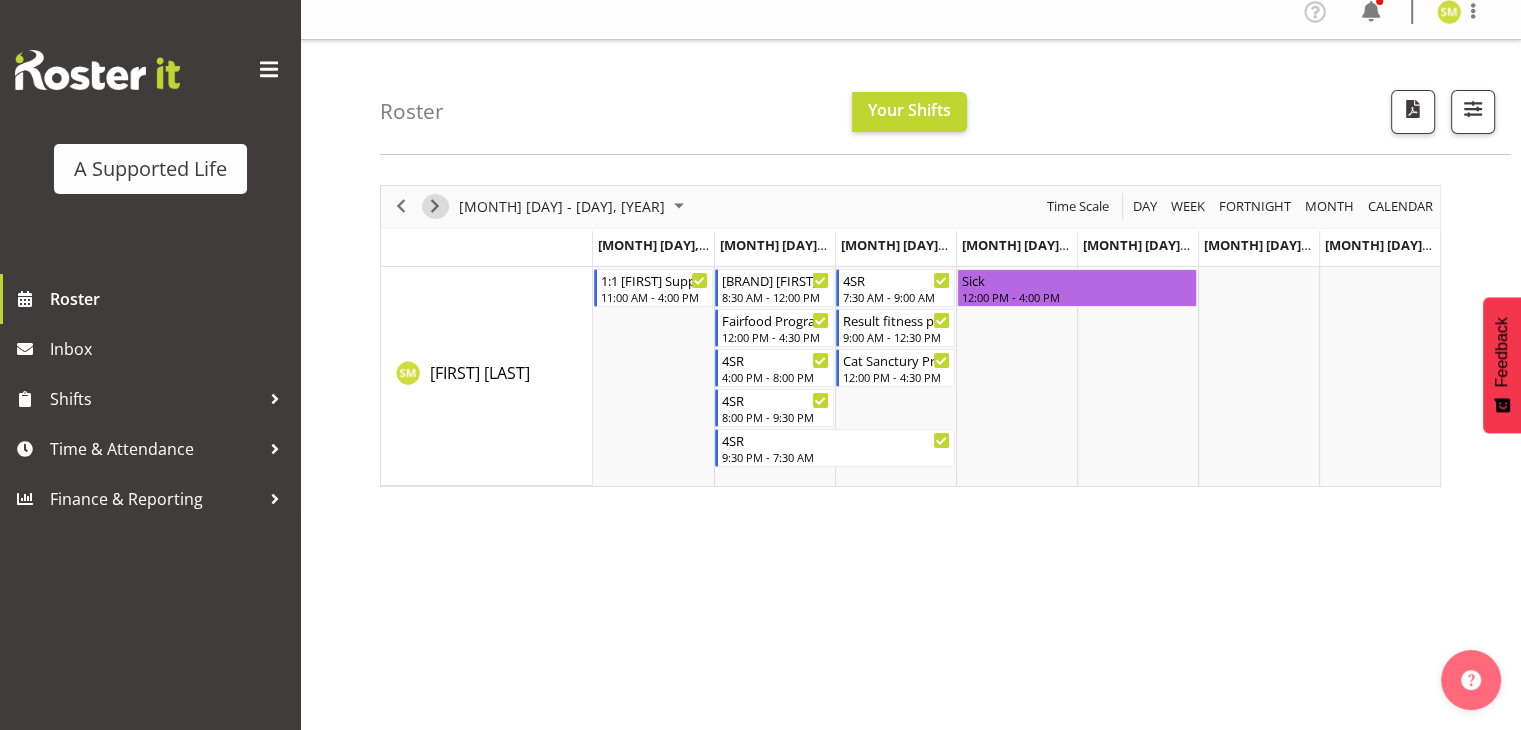 click at bounding box center (435, 206) 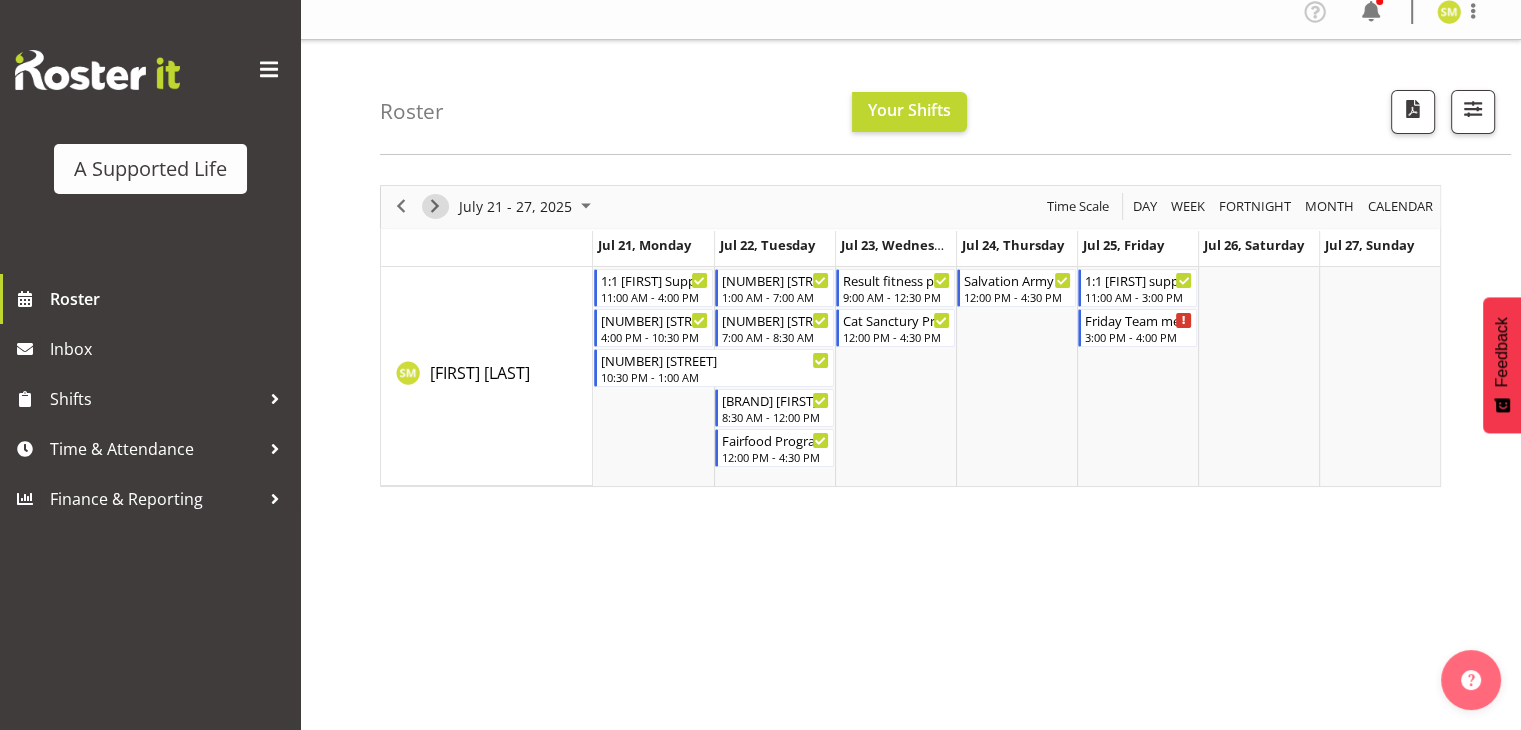 click at bounding box center (435, 206) 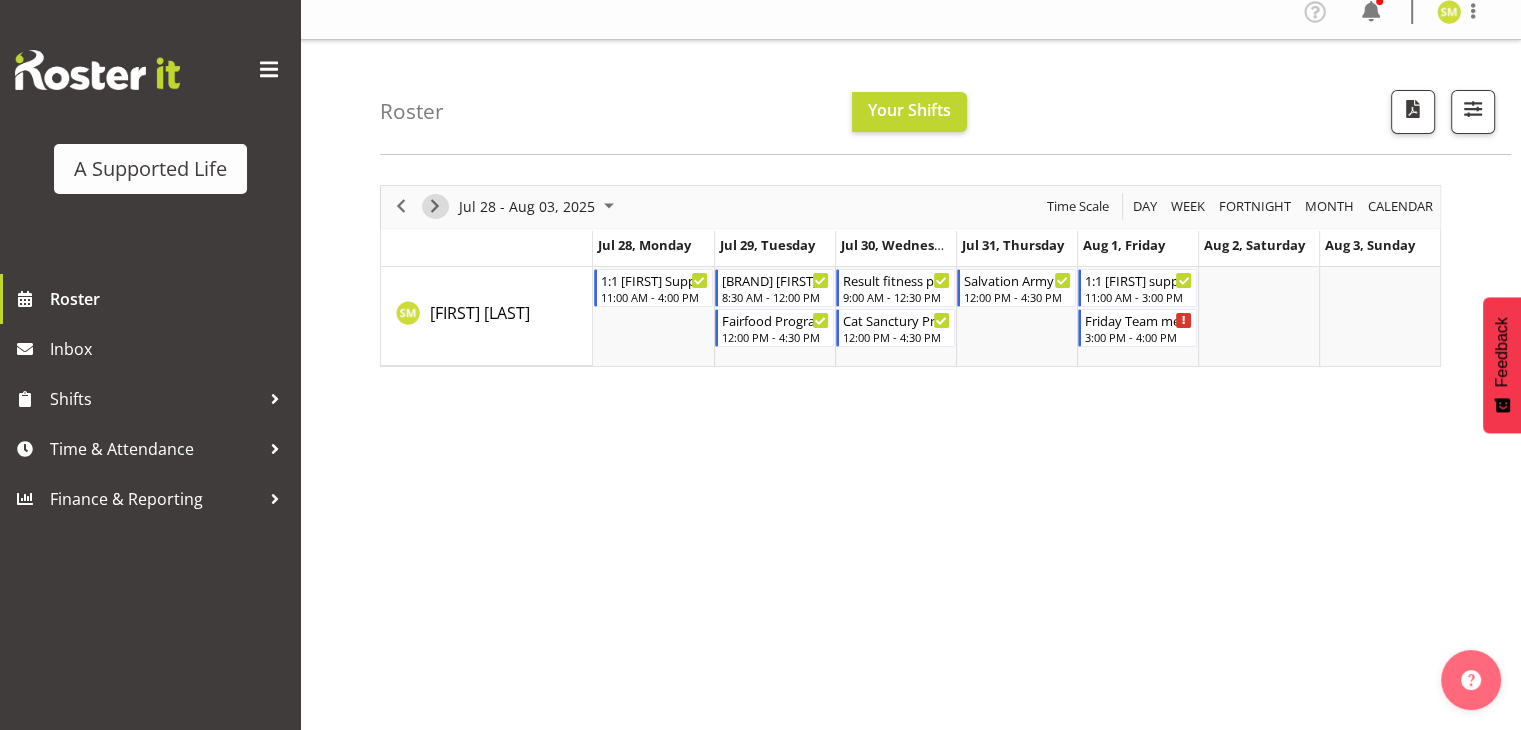 click at bounding box center (435, 206) 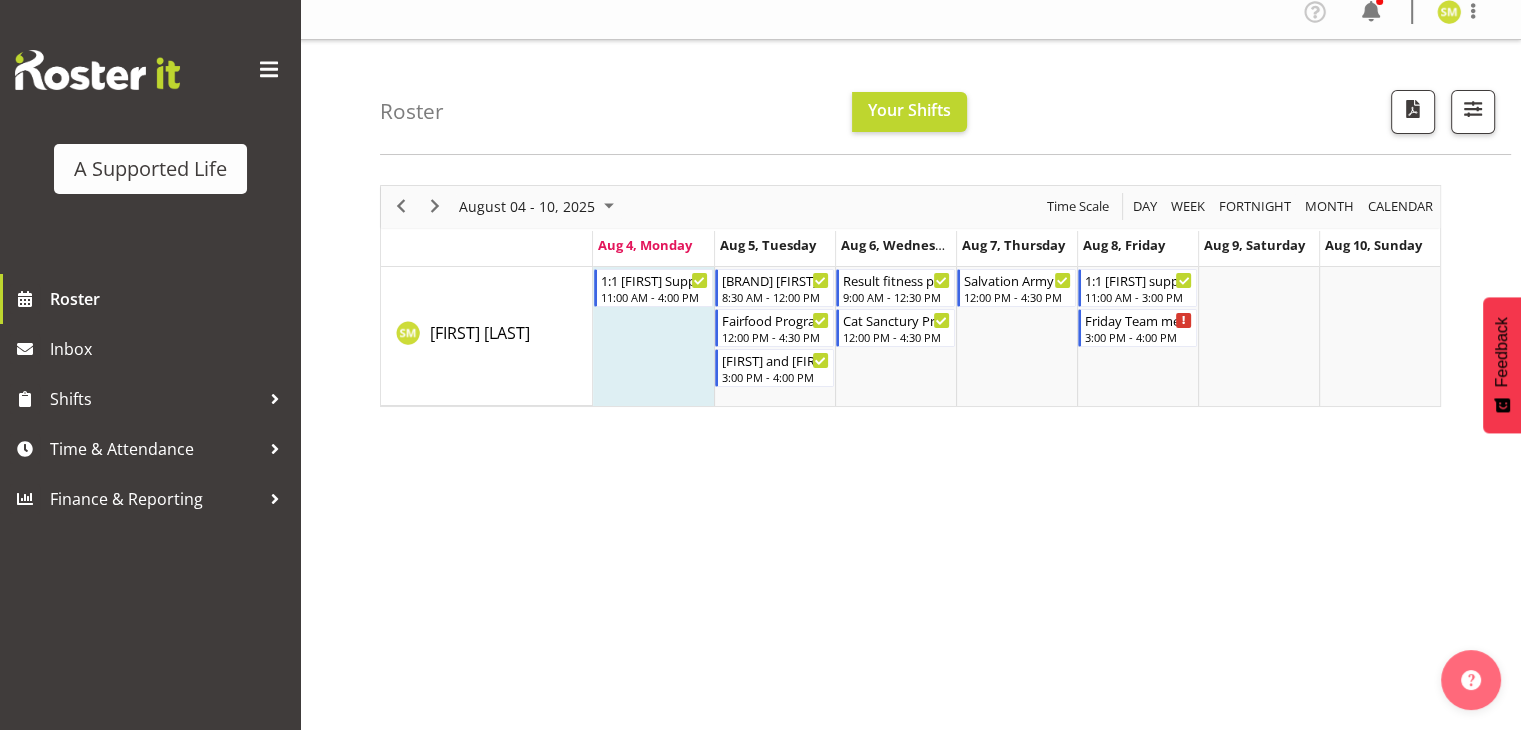 click on "Roster" at bounding box center (412, 111) 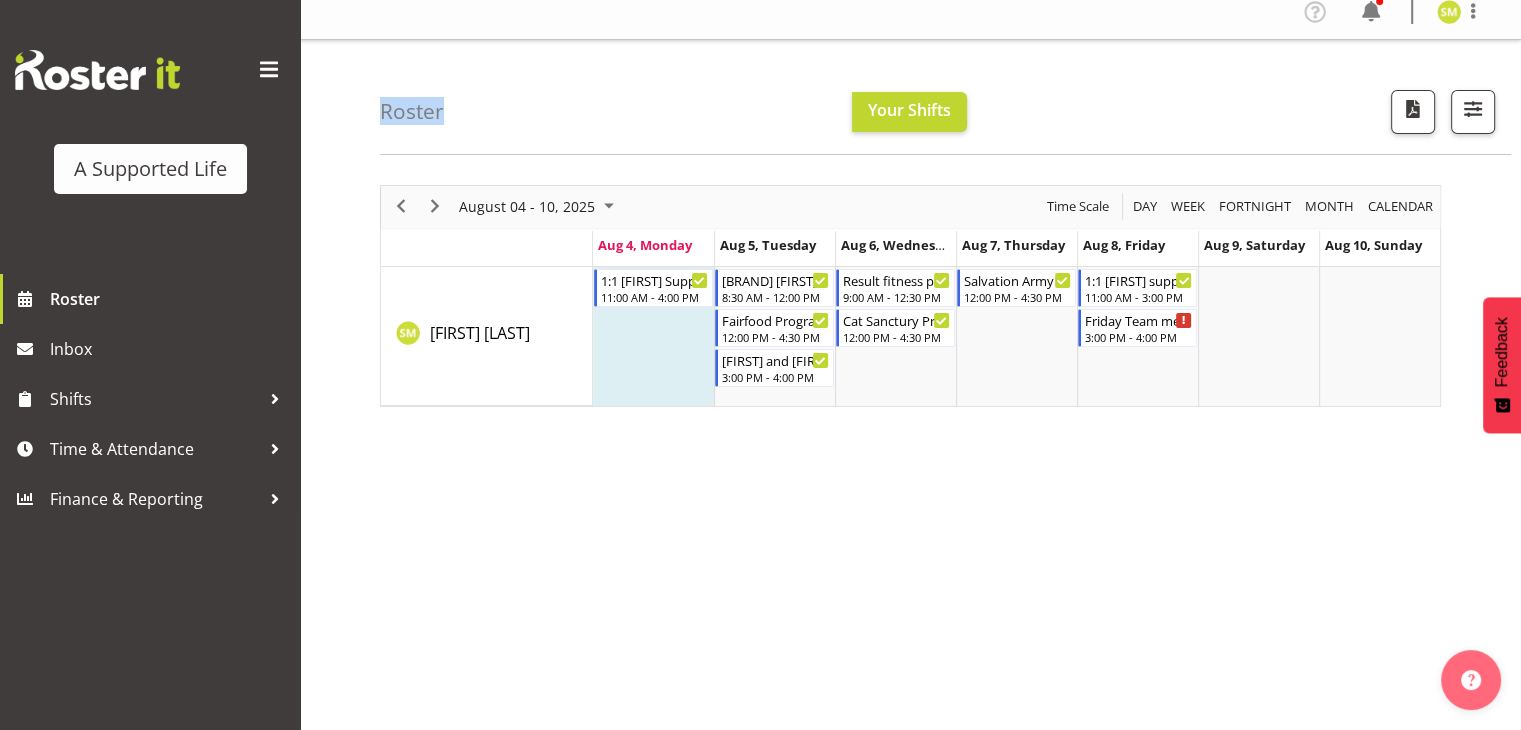 click on "Roster" at bounding box center (412, 111) 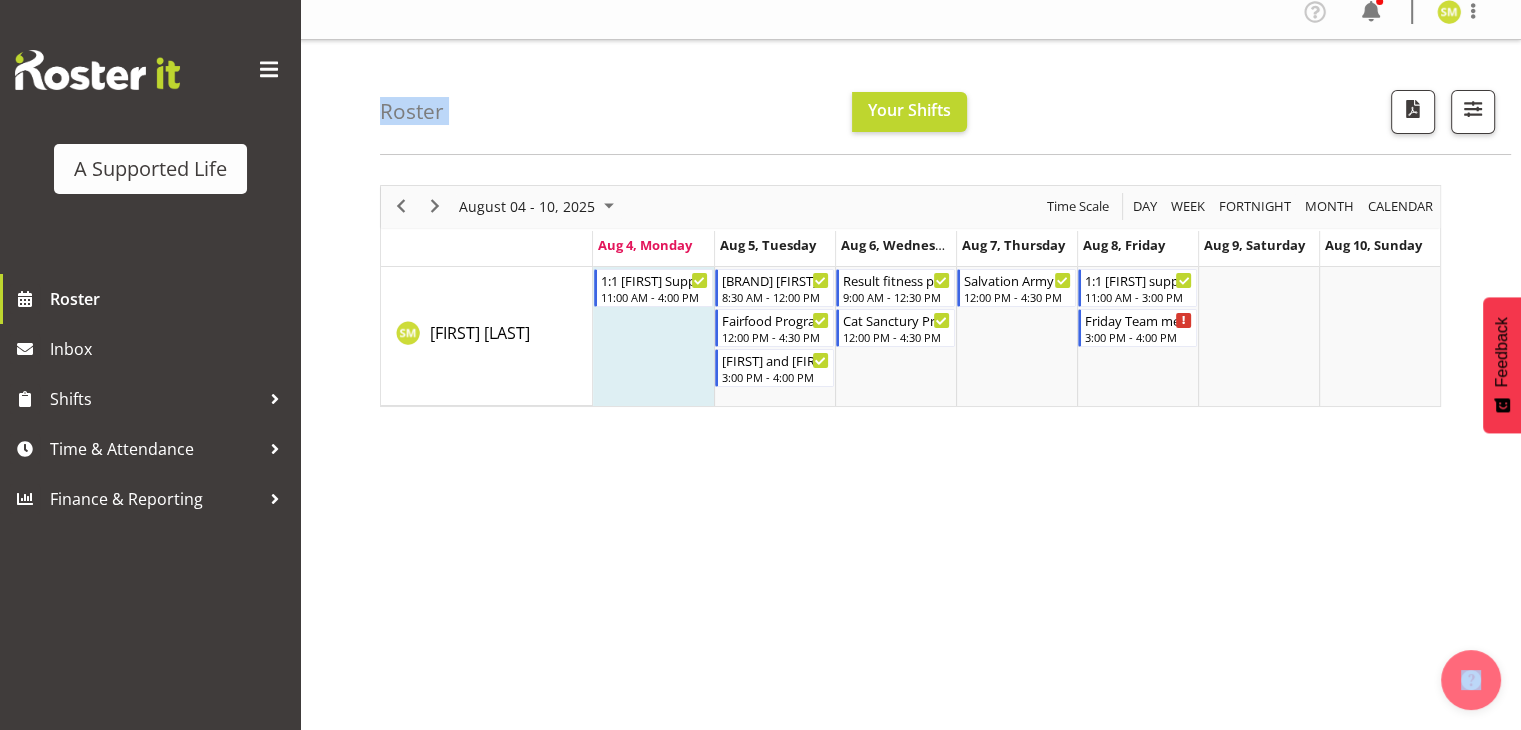 click on "Roster" at bounding box center [412, 111] 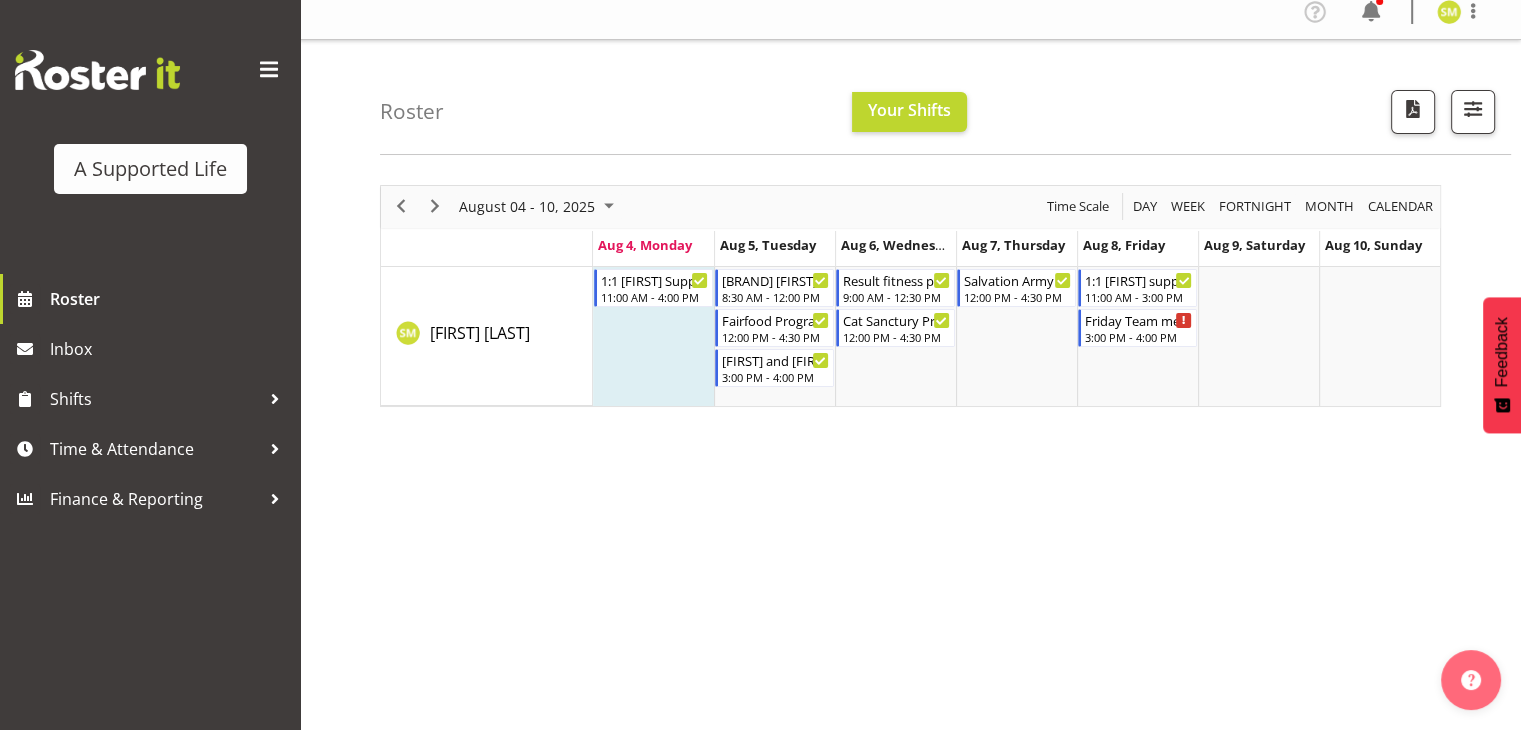 click on "Roster" at bounding box center [412, 111] 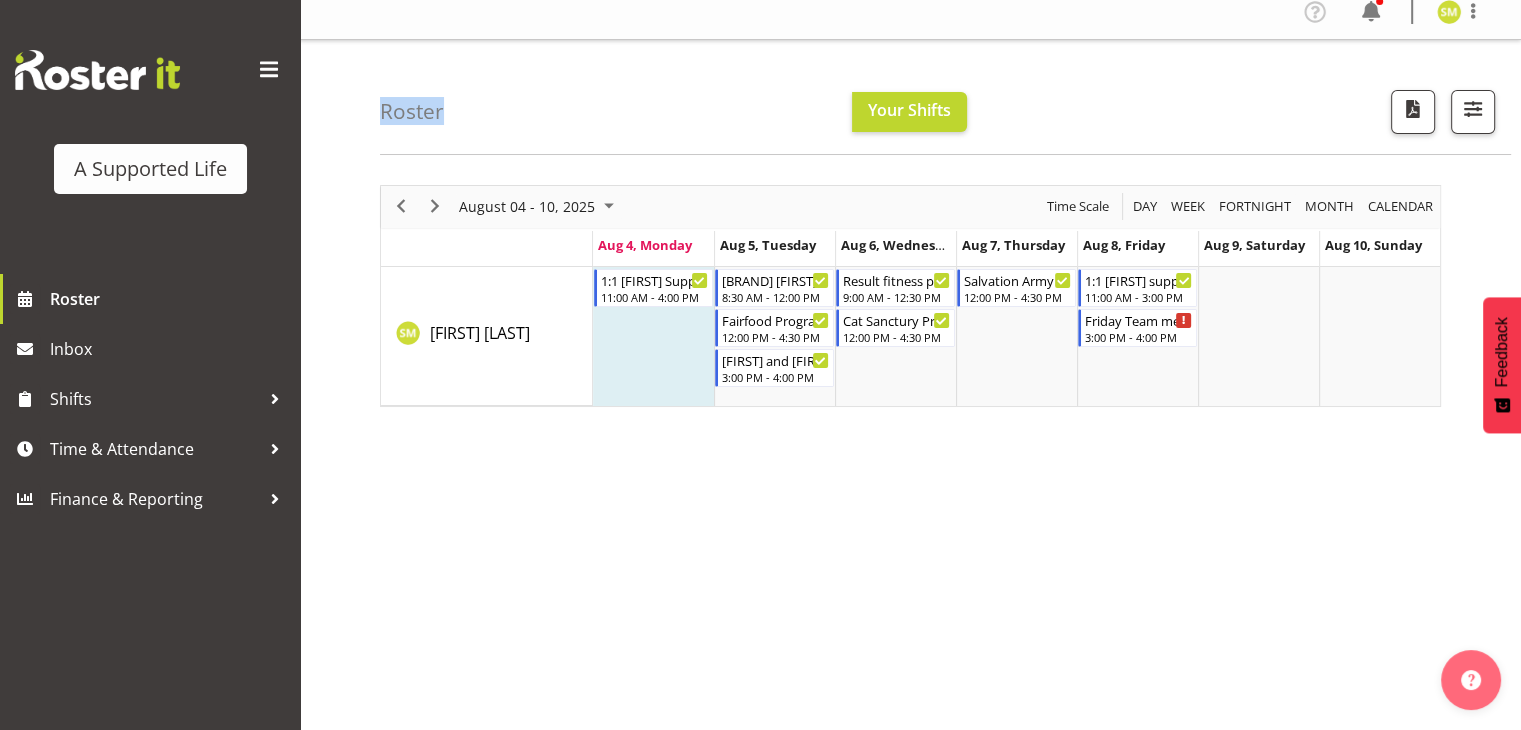 click on "Roster" at bounding box center (412, 111) 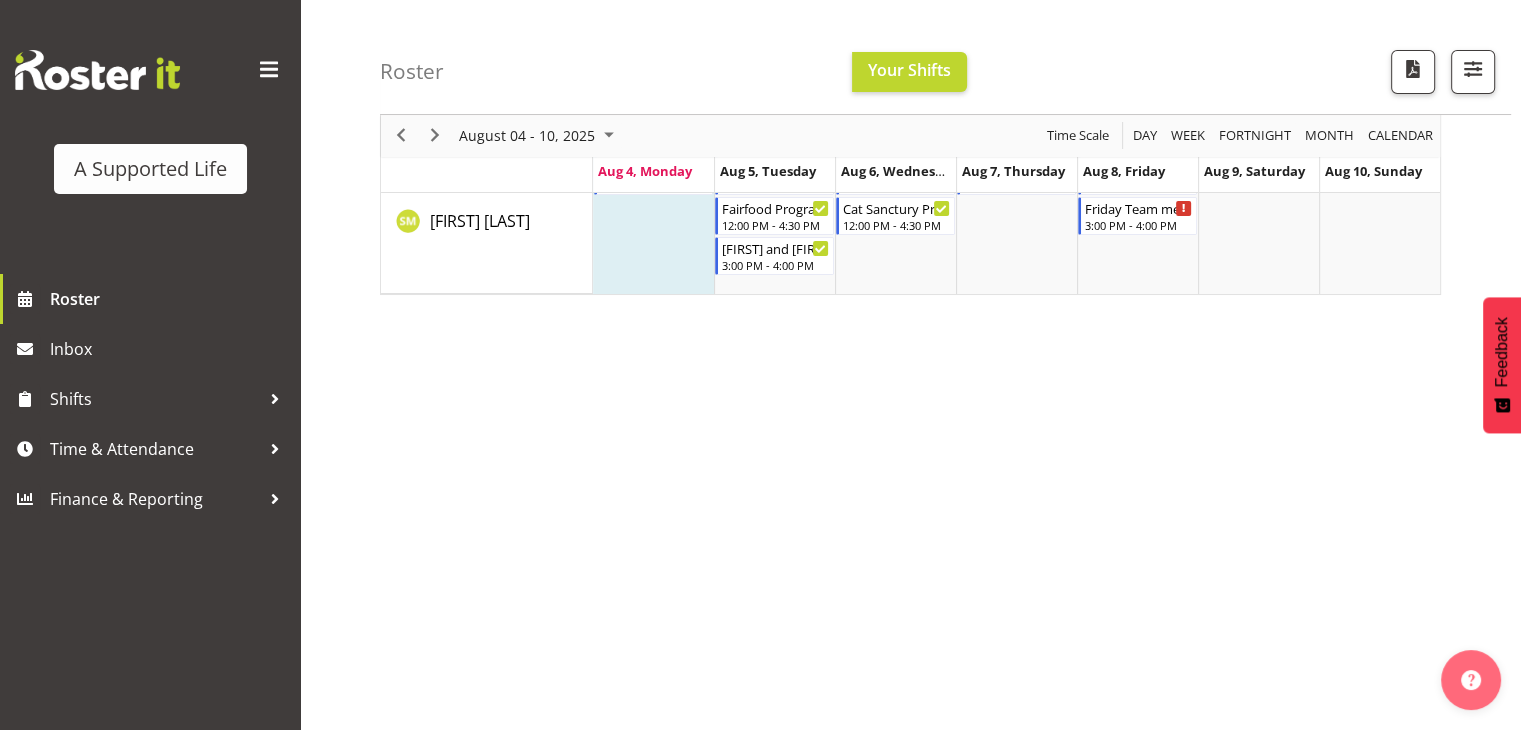 scroll, scrollTop: 0, scrollLeft: 0, axis: both 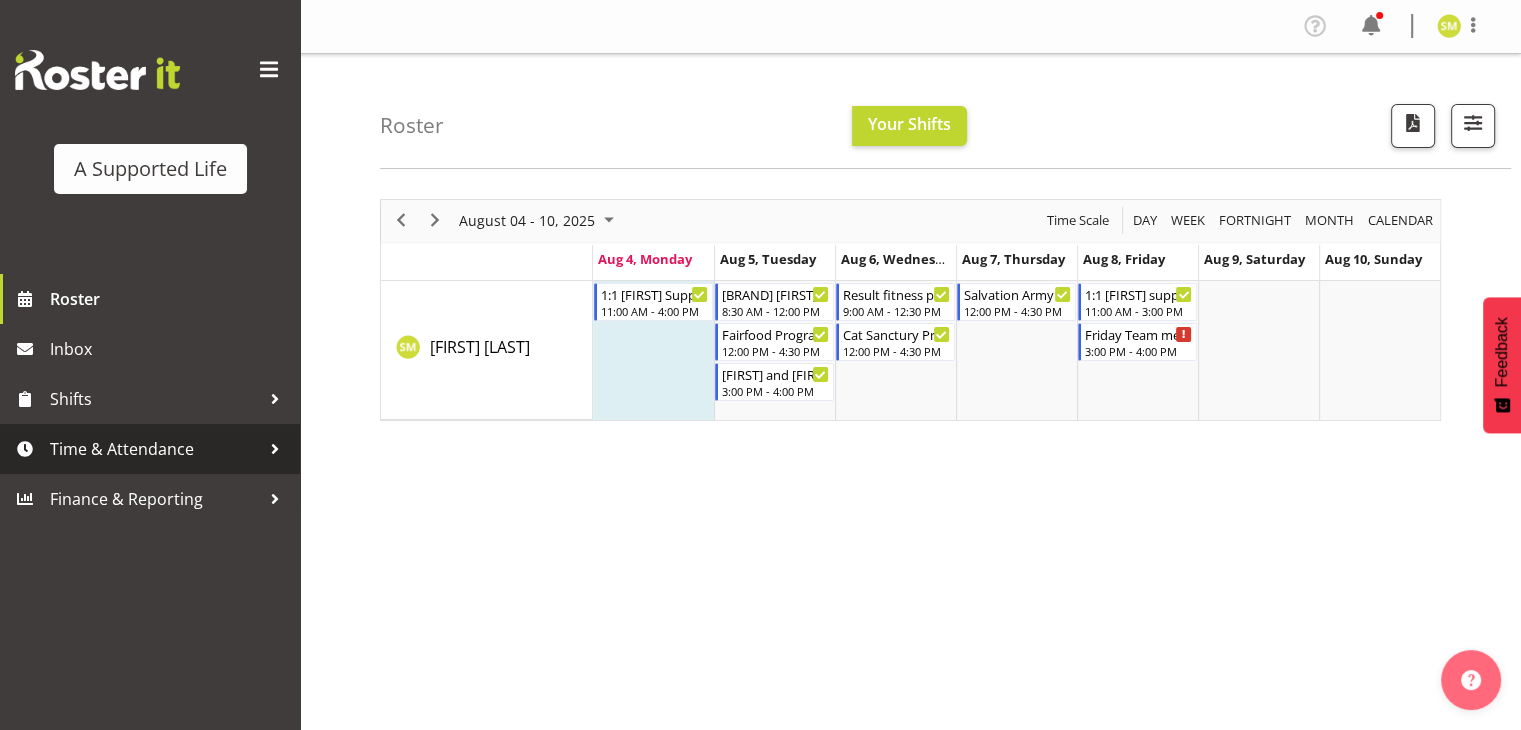 click on "Time & Attendance" at bounding box center [155, 449] 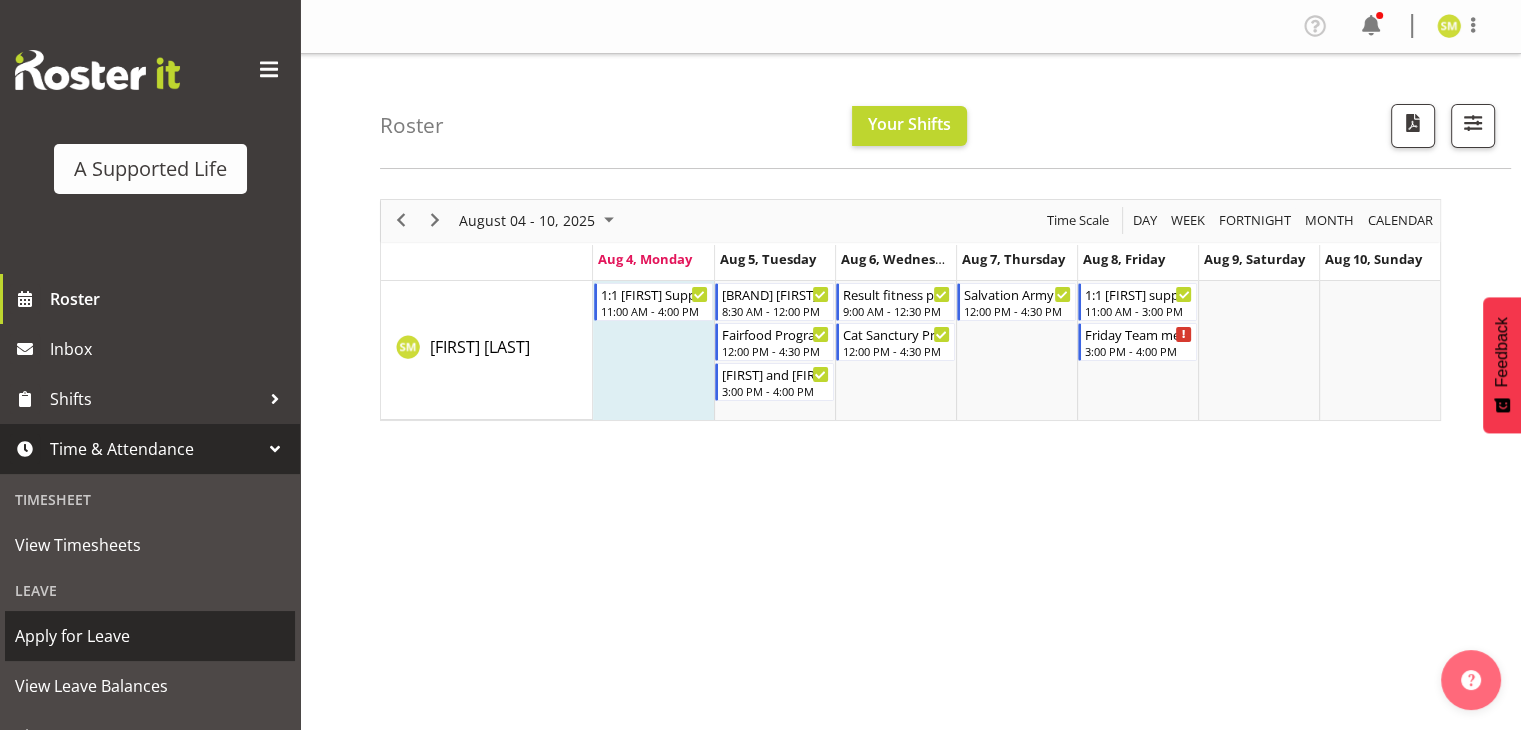 click on "Apply for Leave" at bounding box center [150, 636] 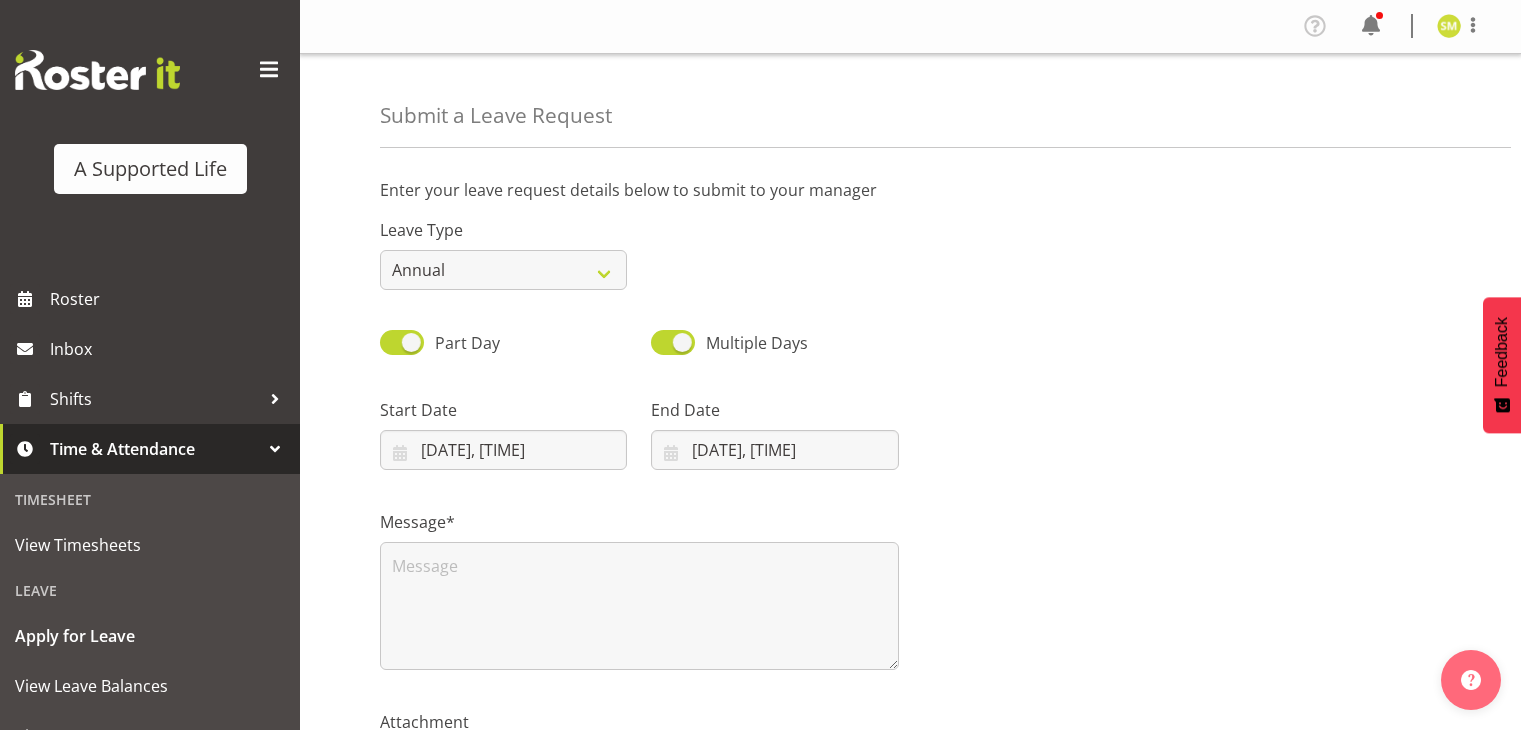 select on "7" 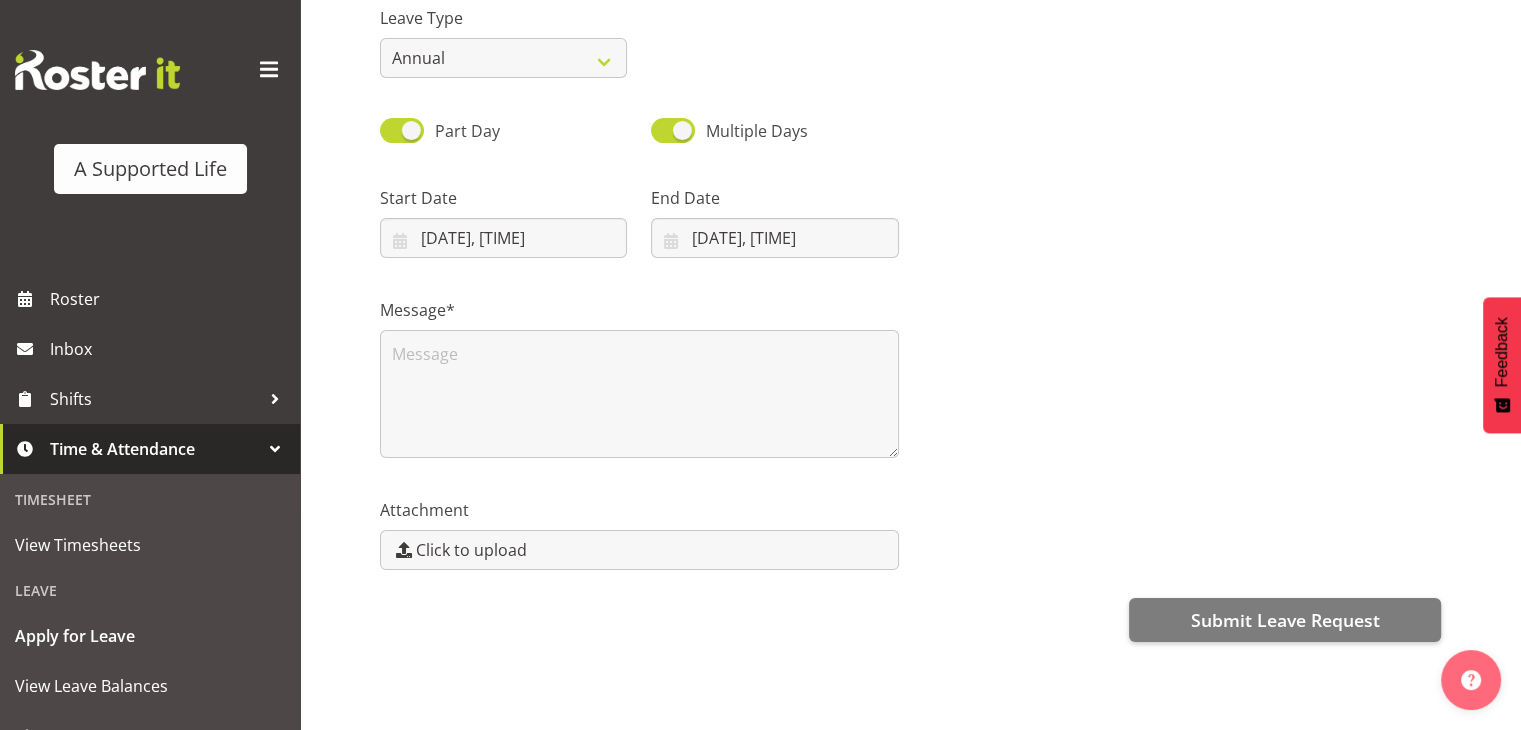 scroll, scrollTop: 248, scrollLeft: 0, axis: vertical 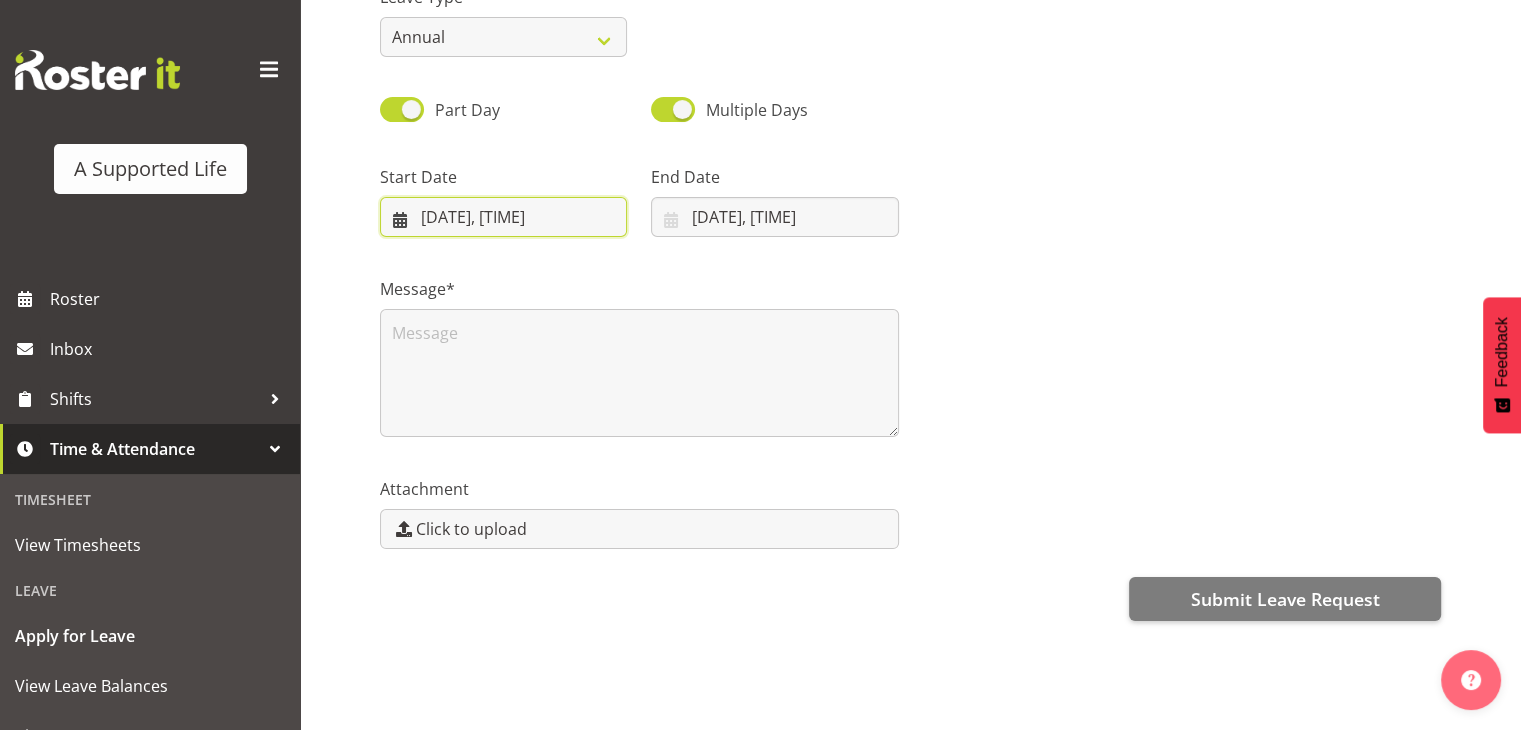 click on "[DATE], [TIME]" at bounding box center (503, 217) 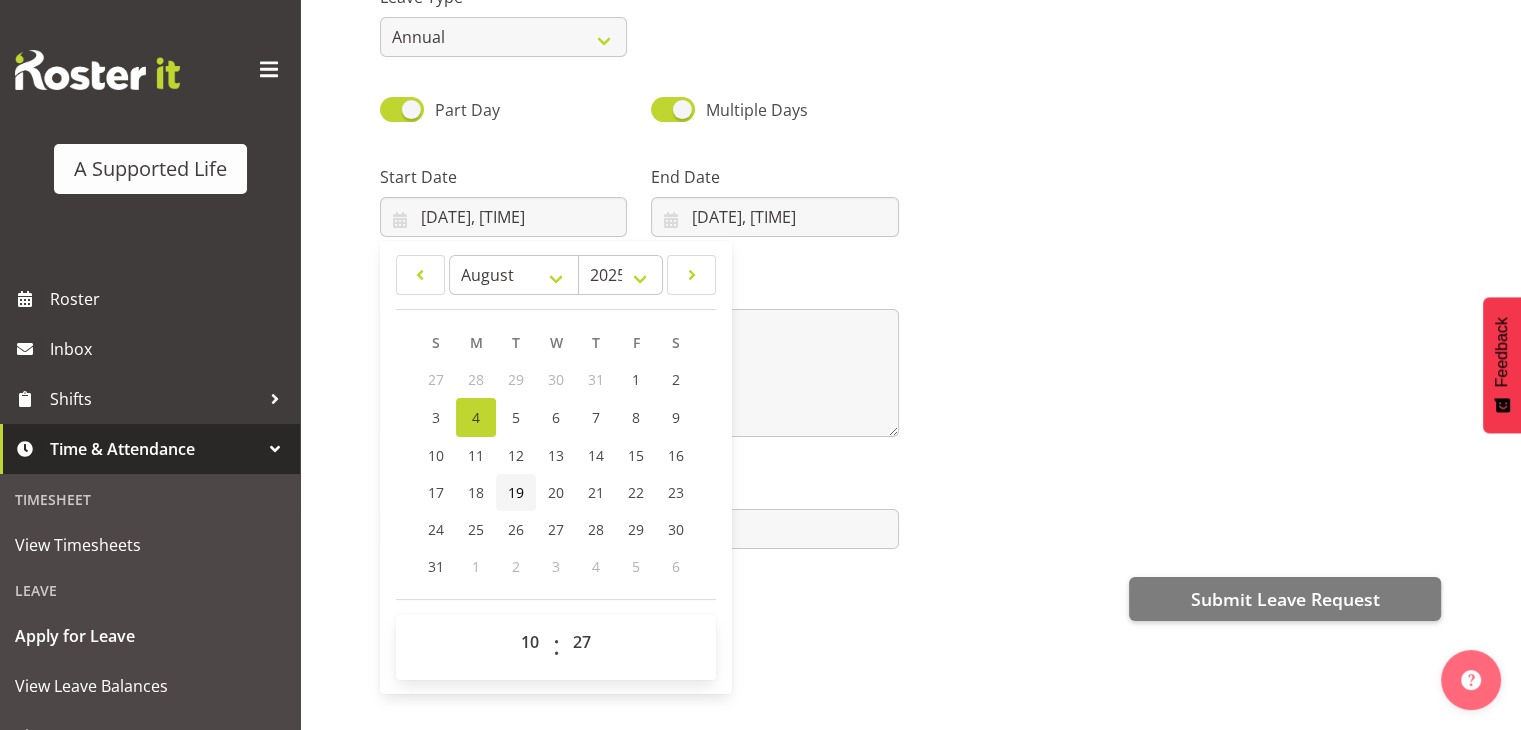 click on "19" at bounding box center (516, 492) 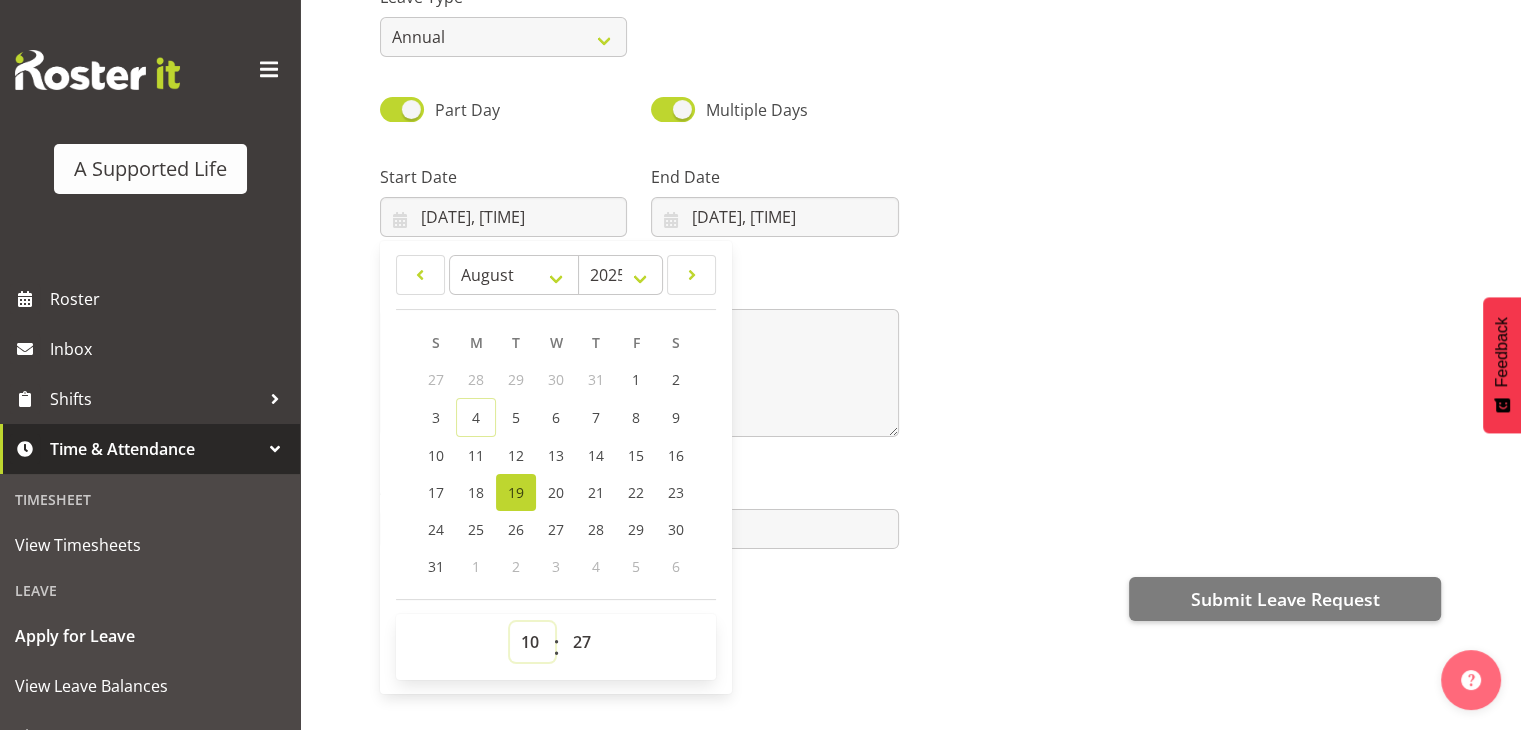 click on "00   01   02   03   04   05   06   07   08   09   10   11   12   13   14   15   16   17   18   19   20   21   22   23" at bounding box center [532, 642] 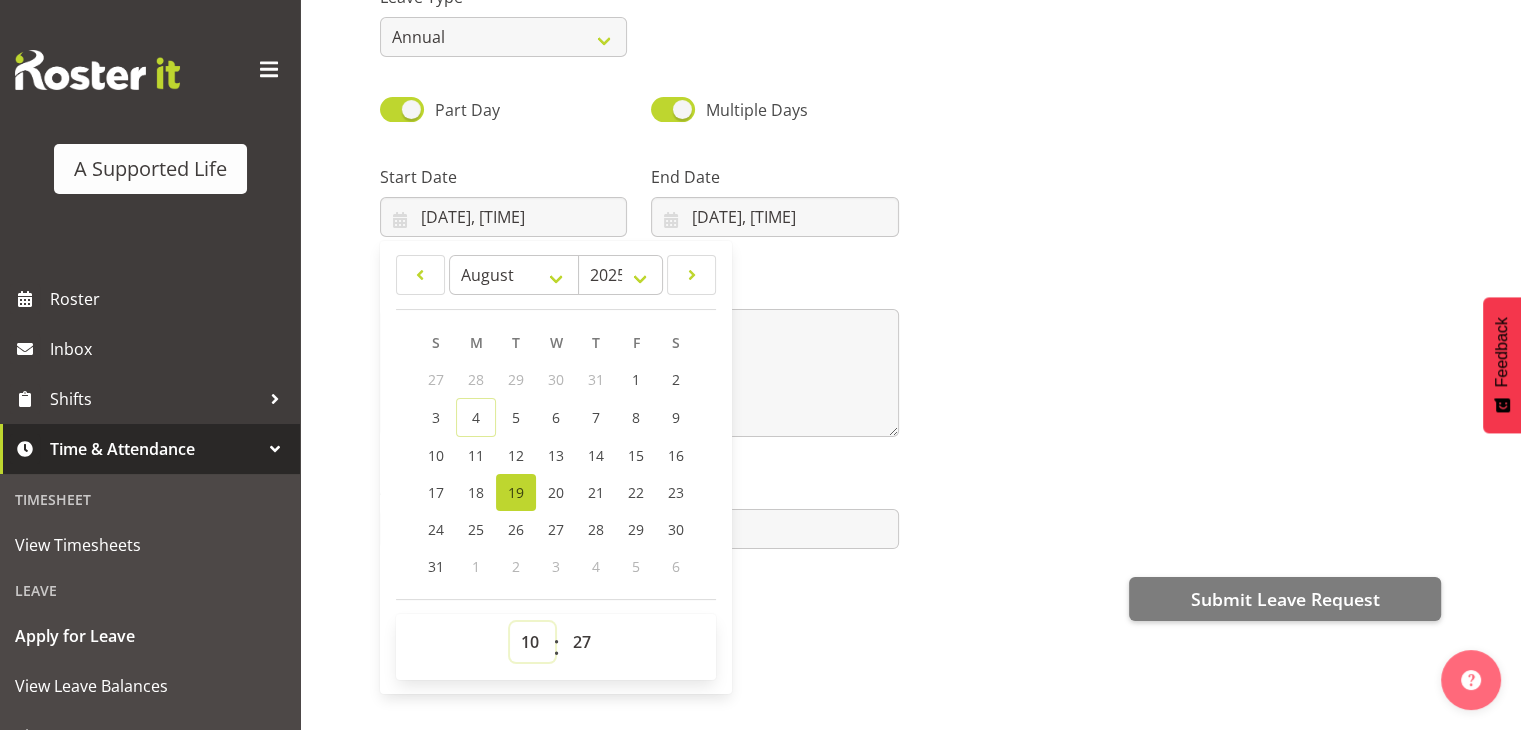 select on "8" 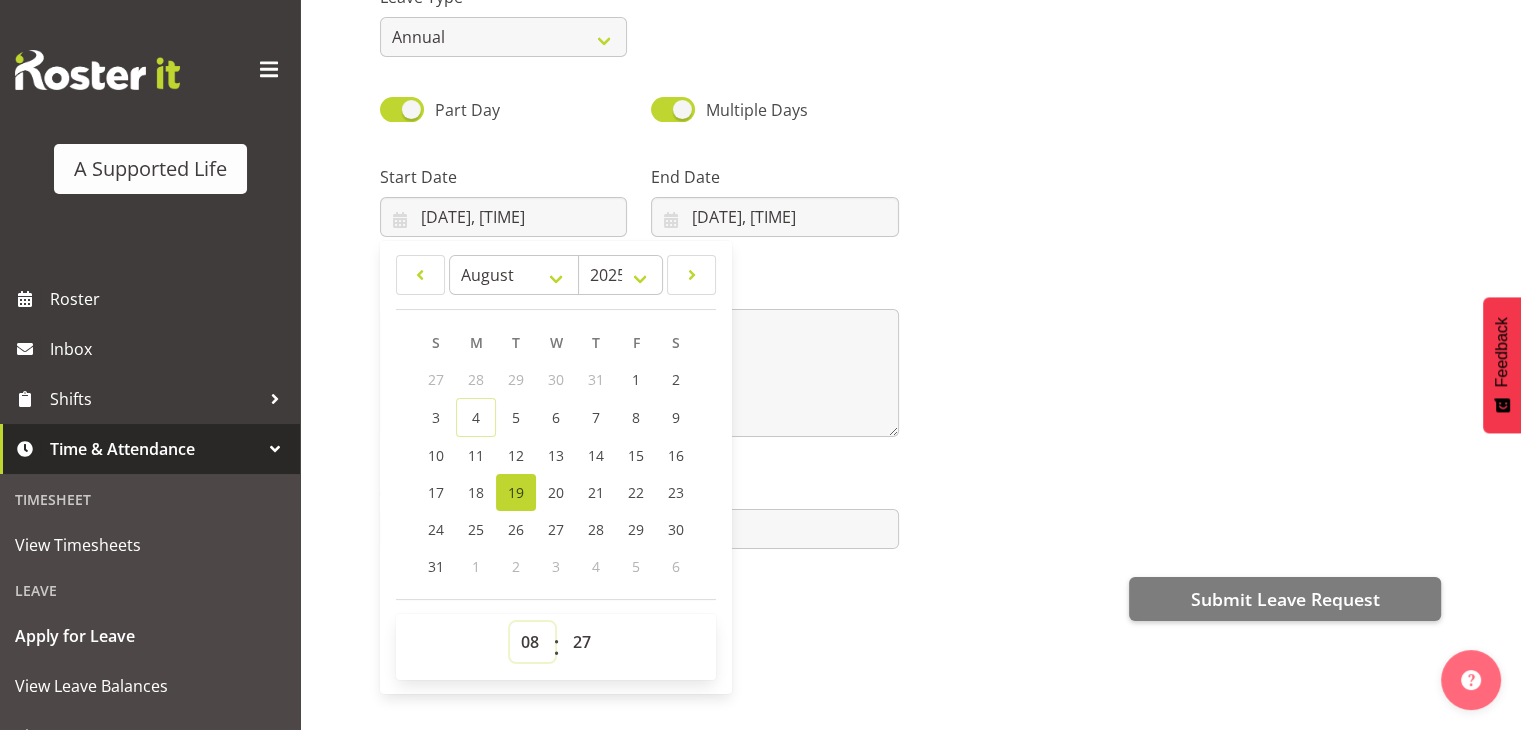 click on "00   01   02   03   04   05   06   07   08   09   10   11   12   13   14   15   16   17   18   19   20   21   22   23" at bounding box center [532, 642] 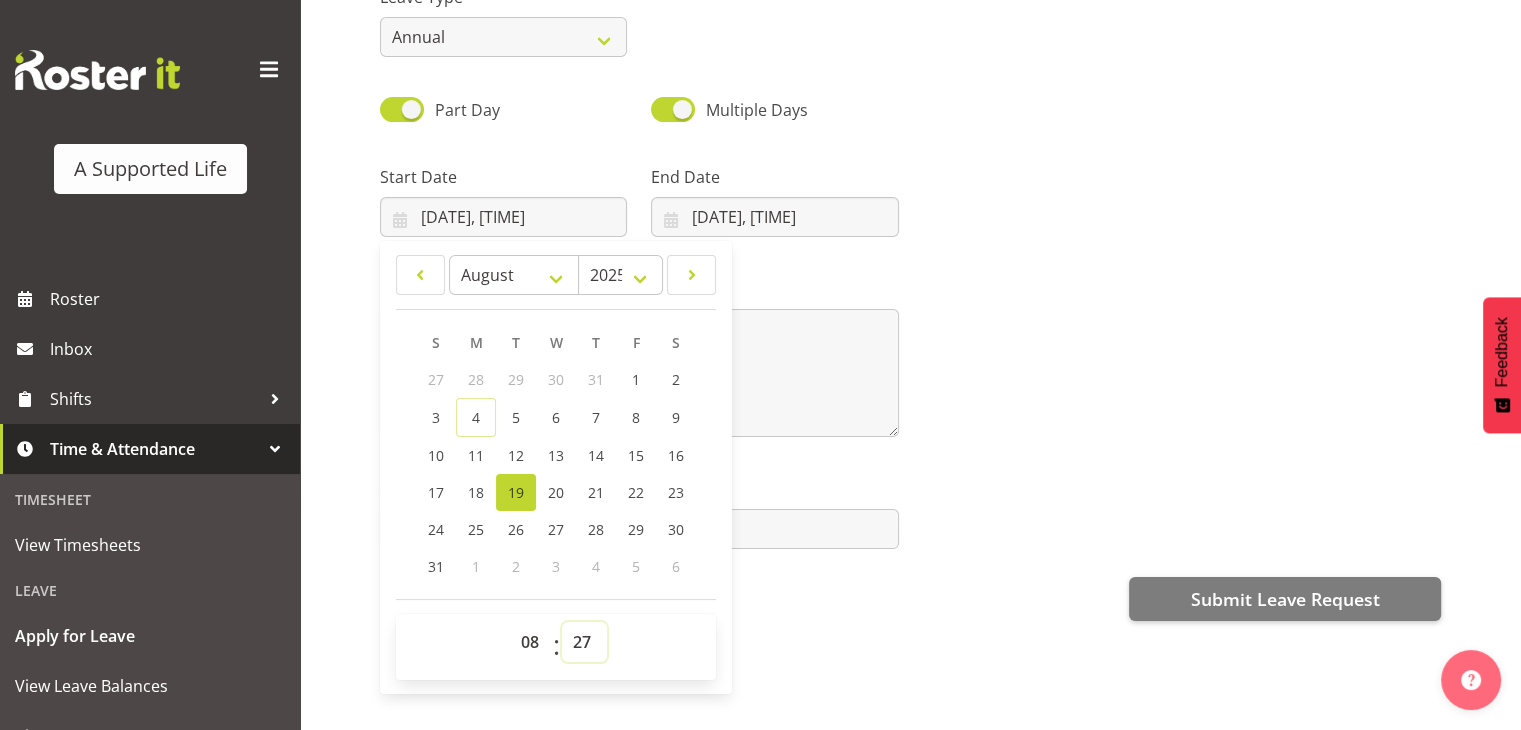 click on "00   01   02   03   04   05   06   07   08   09   10   11   12   13   14   15   16   17   18   19   20   21   22   23   24   25   26   27   28   29   30   31   32   33   34   35   36   37   38   39   40   41   42   43   44   45   46   47   48   49   50   51   52   53   54   55   56   57   58   59" at bounding box center [584, 642] 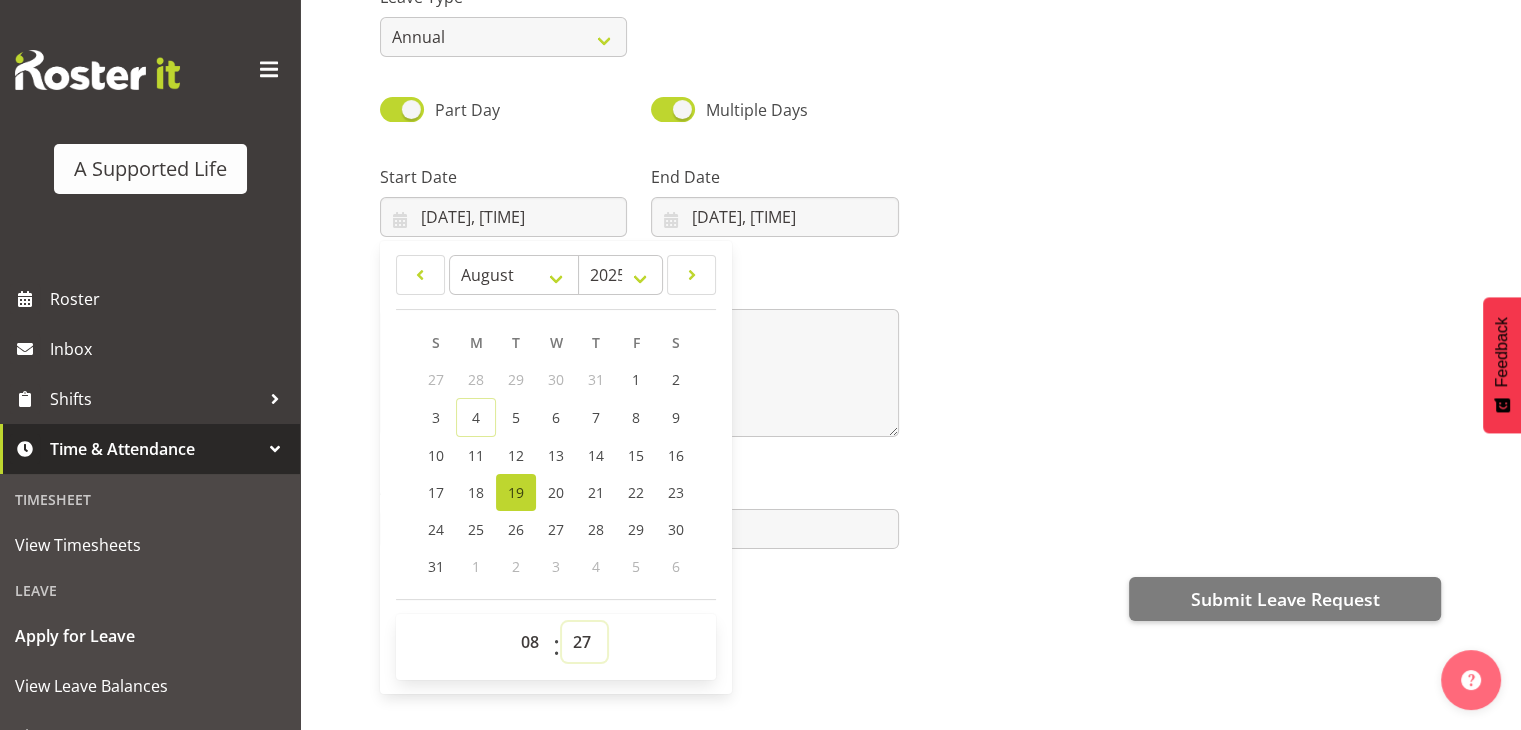 select on "30" 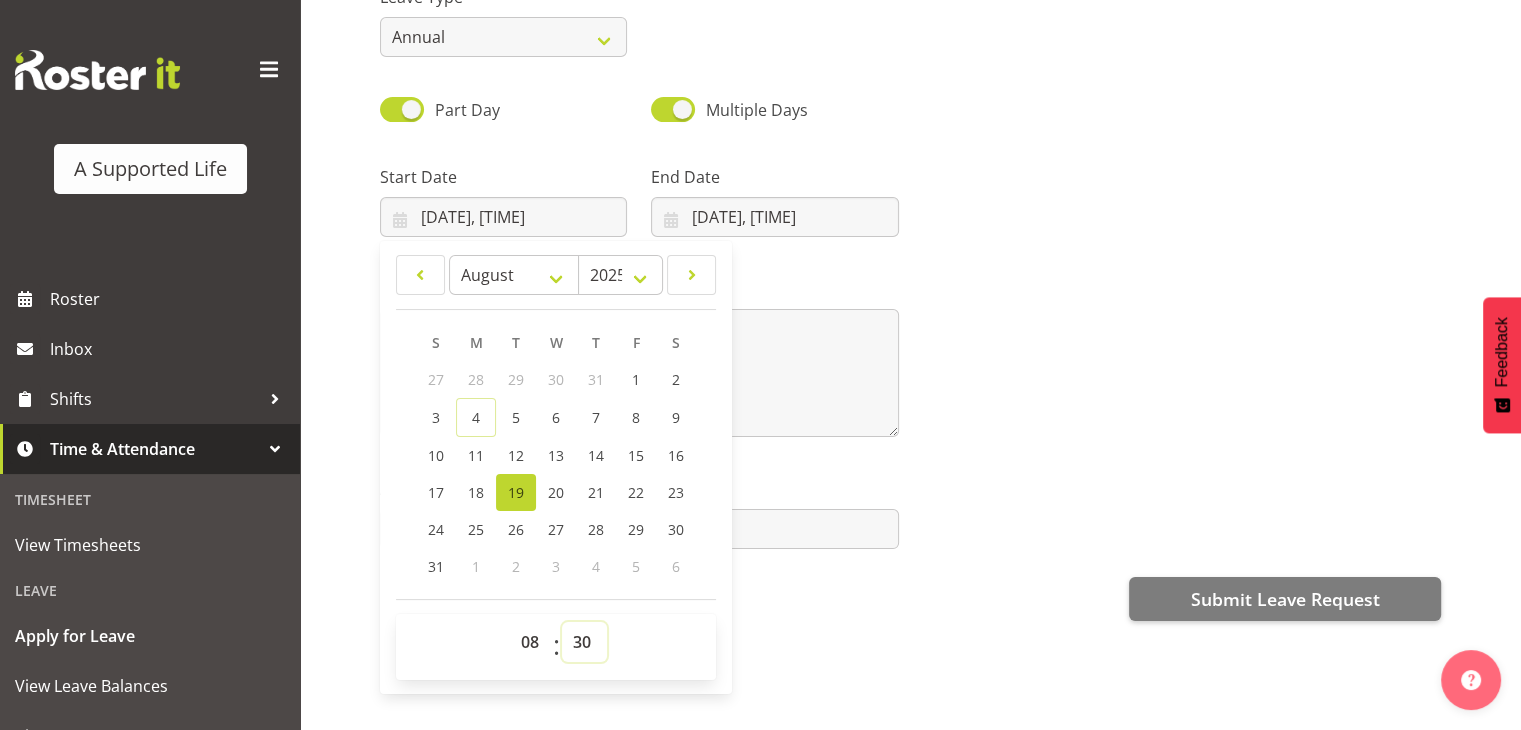 click on "00   01   02   03   04   05   06   07   08   09   10   11   12   13   14   15   16   17   18   19   20   21   22   23   24   25   26   27   28   29   30   31   32   33   34   35   36   37   38   39   40   41   42   43   44   45   46   47   48   49   50   51   52   53   54   55   56   57   58   59" at bounding box center [584, 642] 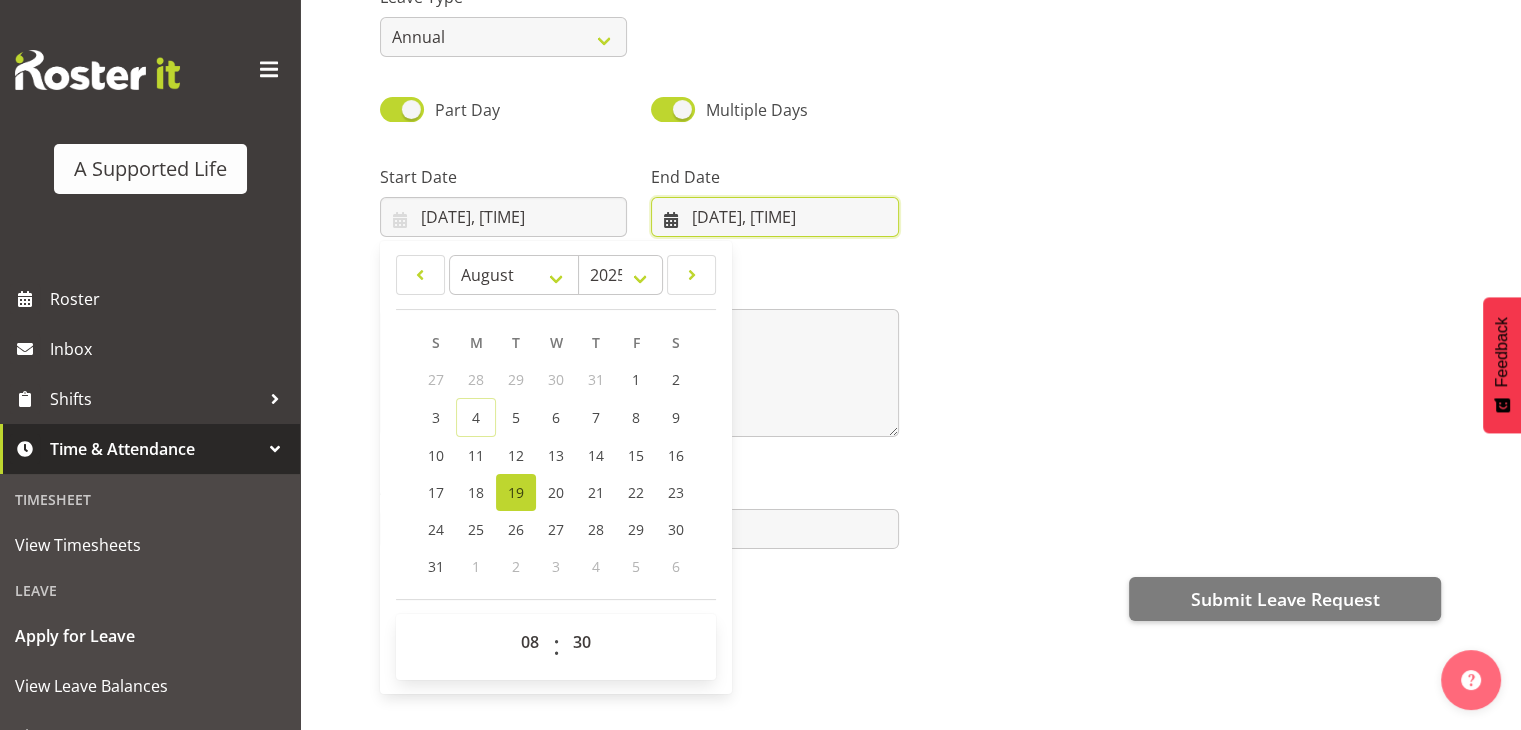 click on "8/4/2025, 10:27 AM" at bounding box center (774, 217) 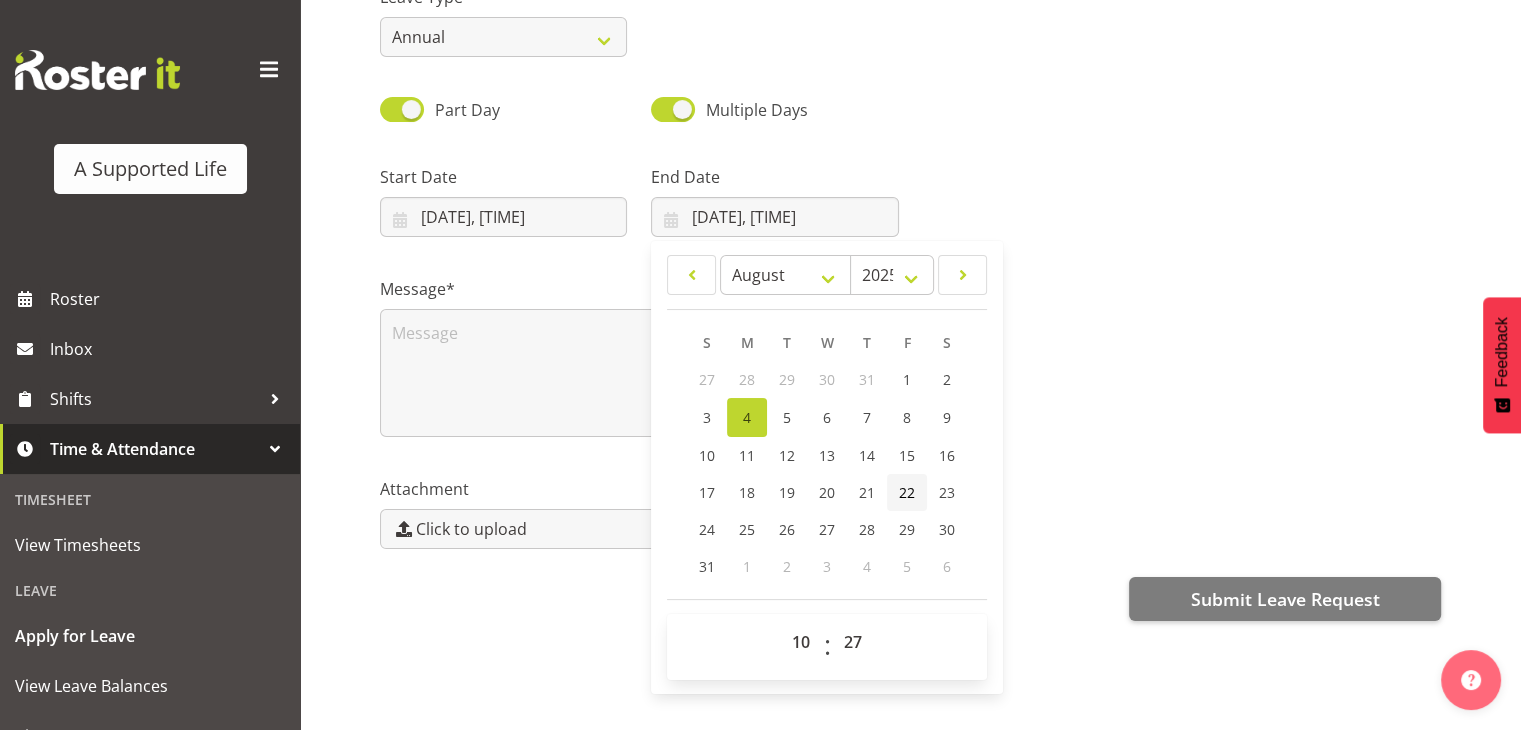 click on "22" at bounding box center [907, 492] 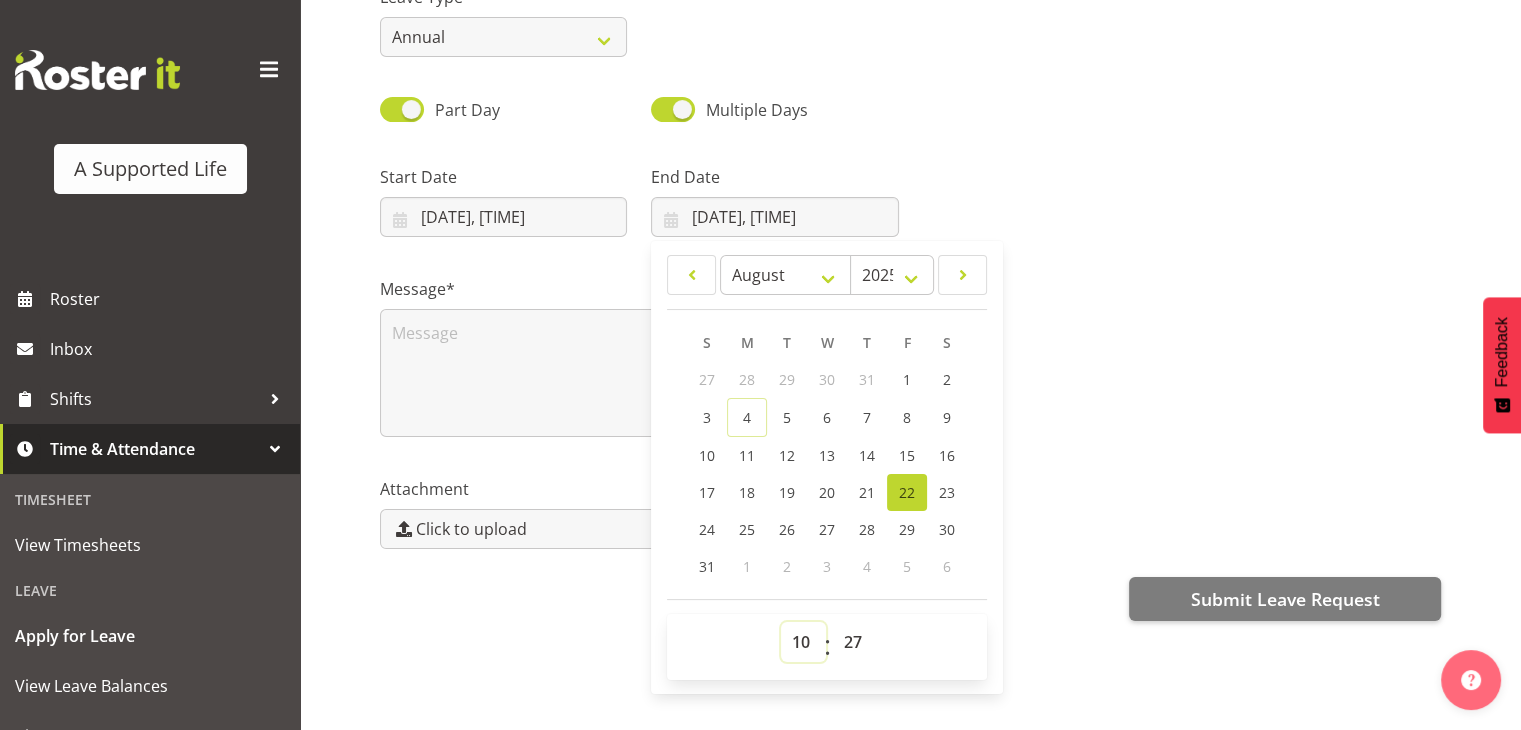 click on "00   01   02   03   04   05   06   07   08   09   10   11   12   13   14   15   16   17   18   19   20   21   22   23" at bounding box center [803, 642] 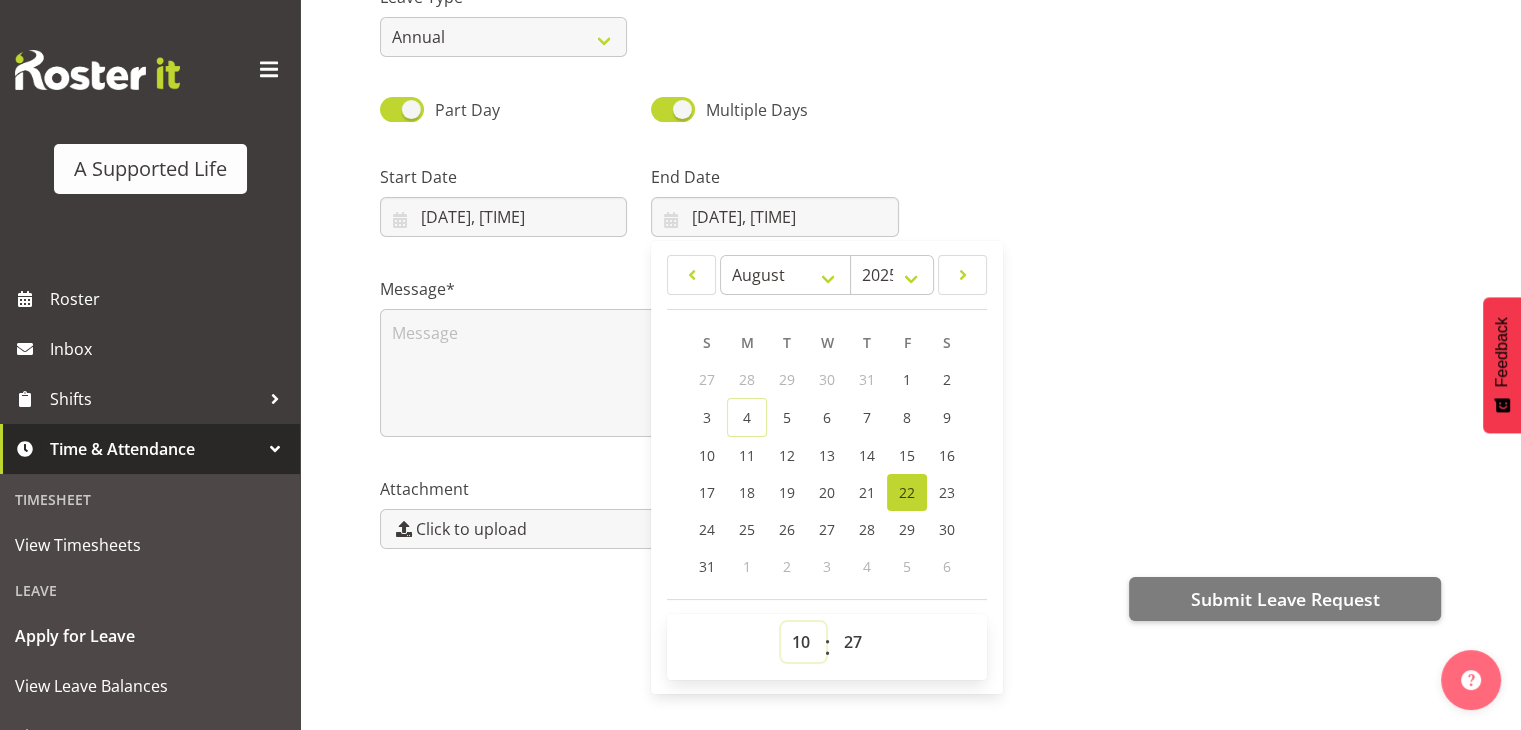 select on "8" 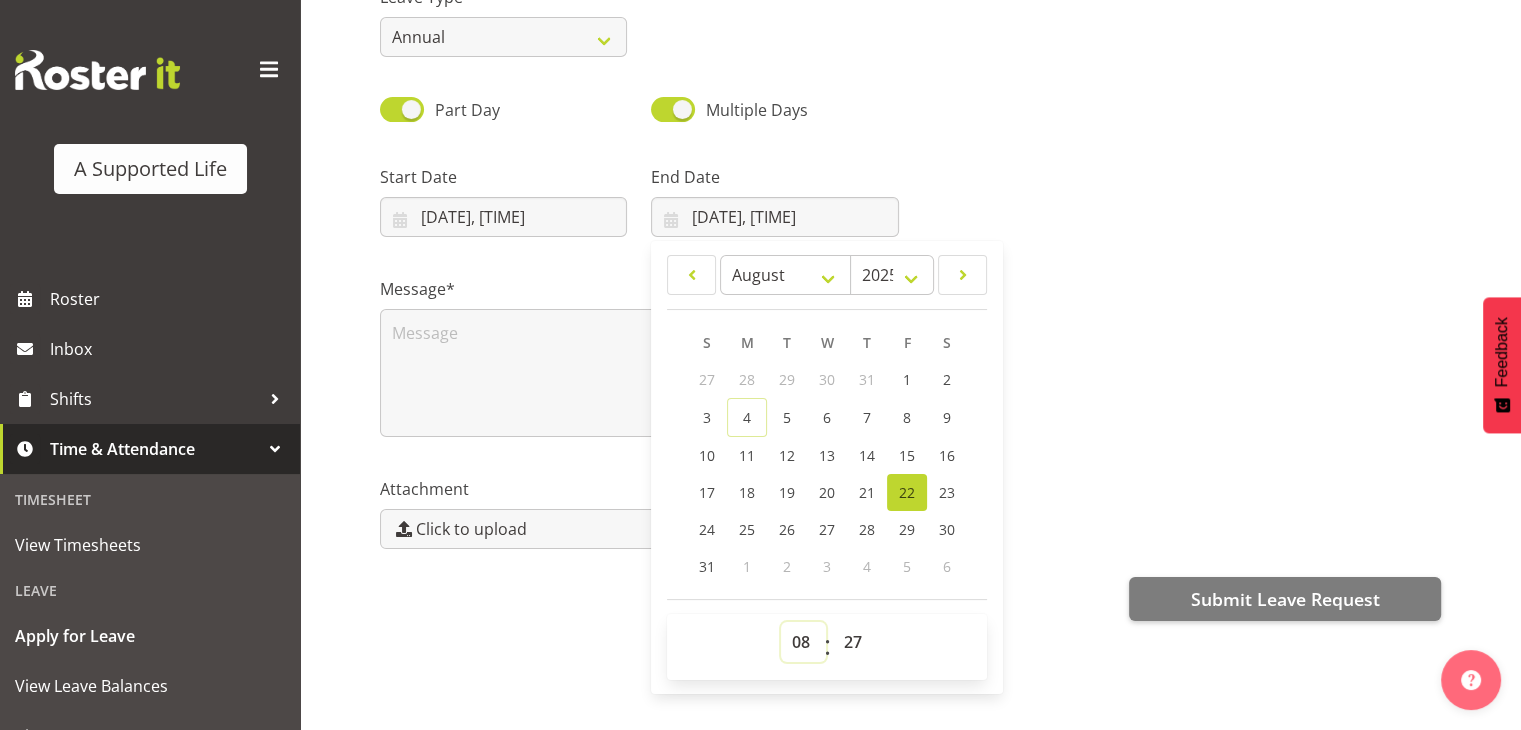 click on "00   01   02   03   04   05   06   07   08   09   10   11   12   13   14   15   16   17   18   19   20   21   22   23" at bounding box center [803, 642] 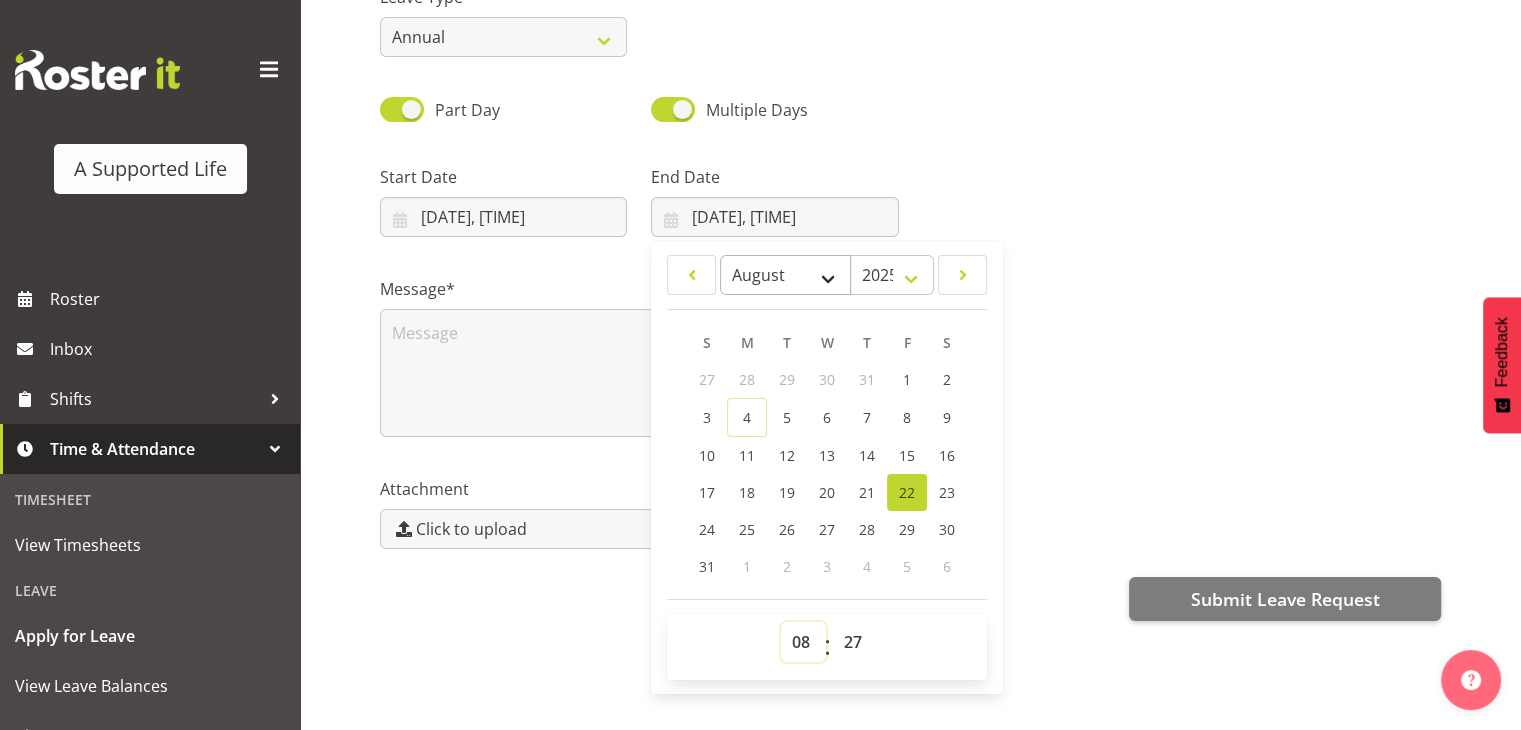 type on "8/22/2025, 8:27 AM" 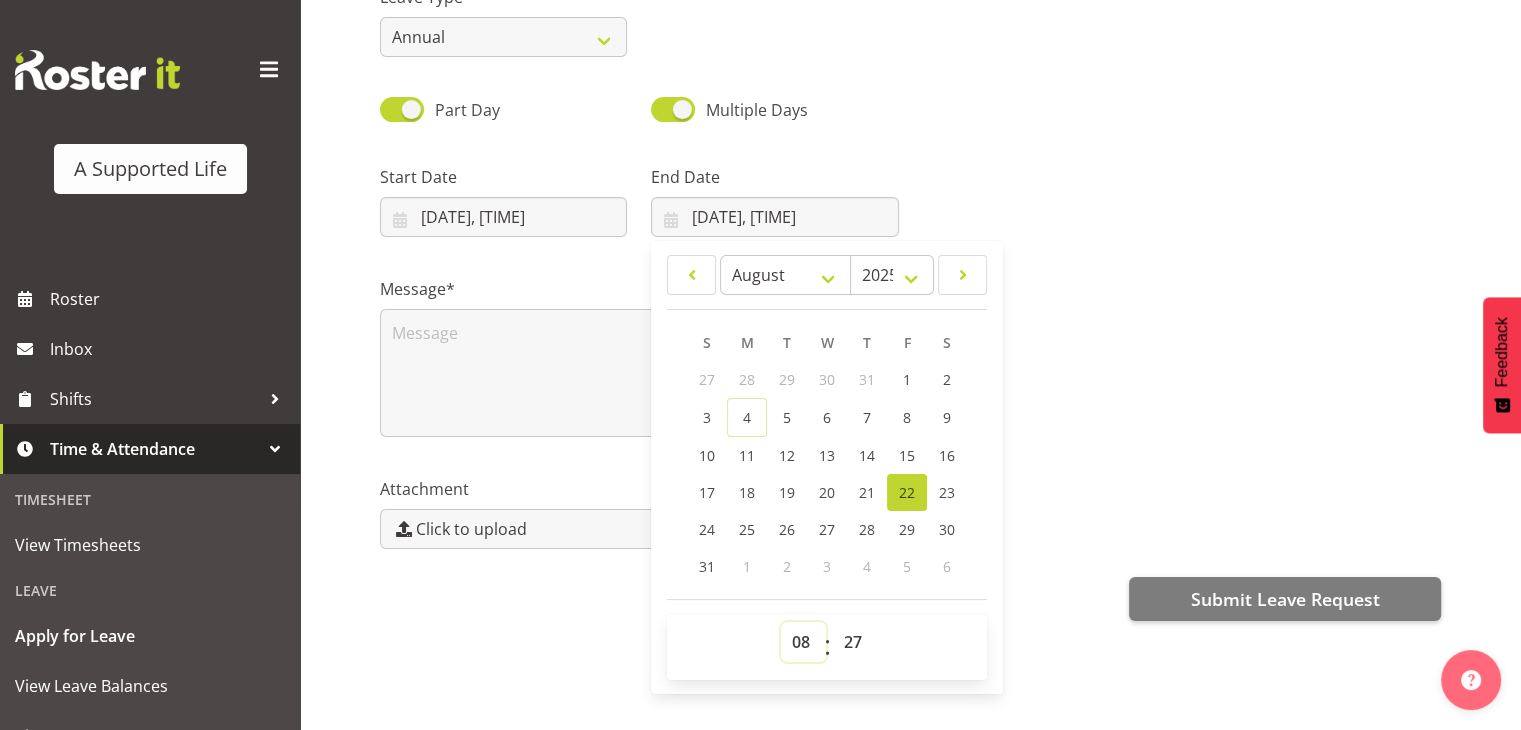 click on "00   01   02   03   04   05   06   07   08   09   10   11   12   13   14   15   16   17   18   19   20   21   22   23" at bounding box center (803, 642) 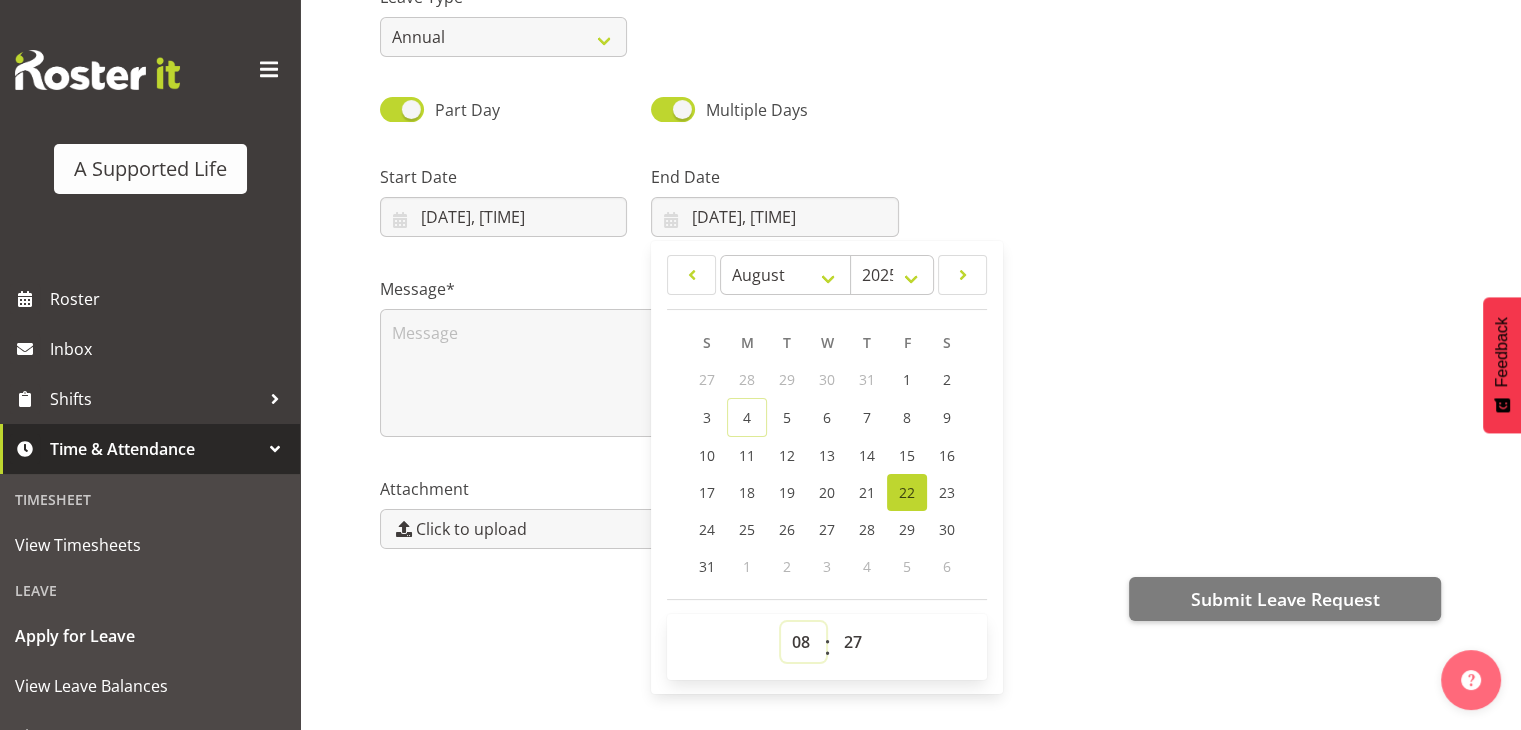 select on "16" 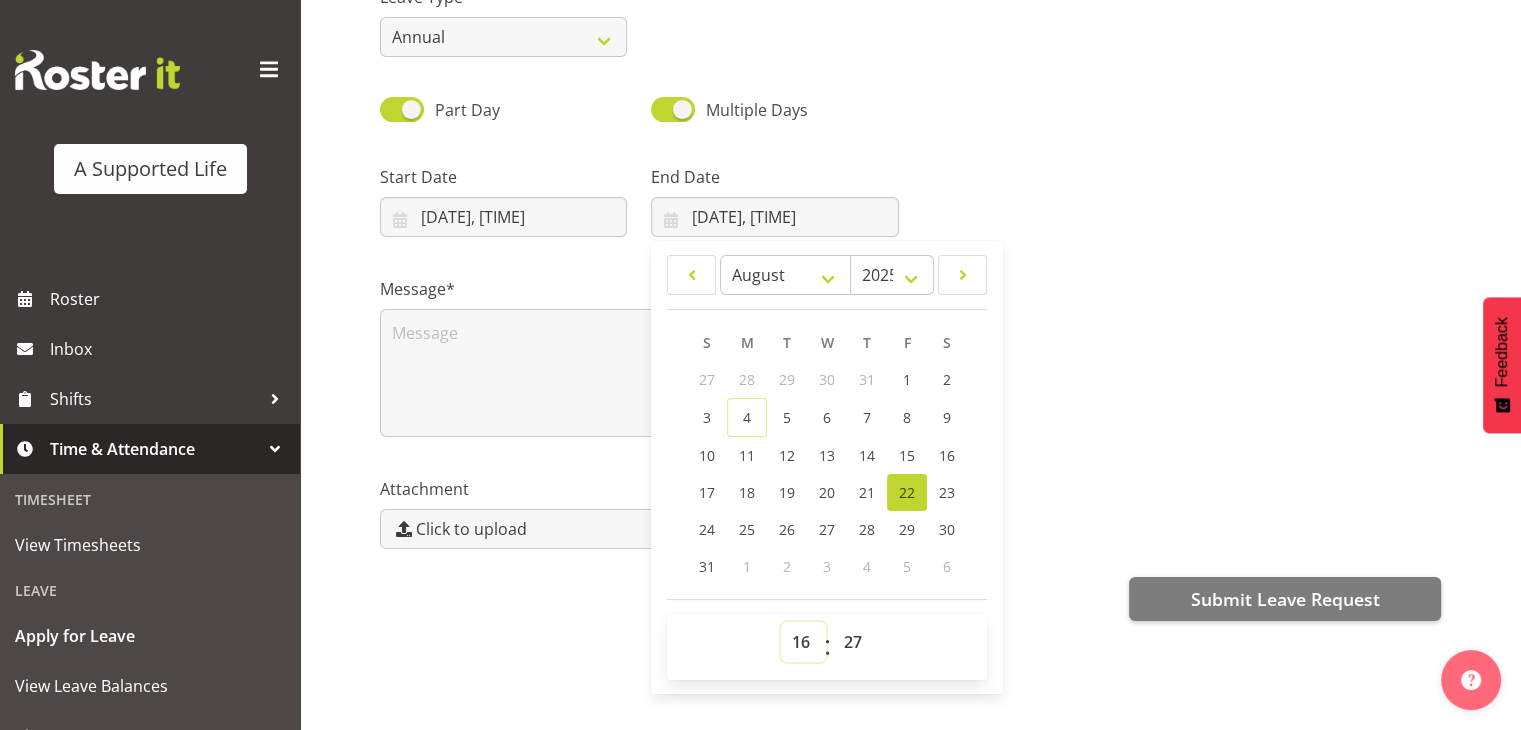 click on "00   01   02   03   04   05   06   07   08   09   10   11   12   13   14   15   16   17   18   19   20   21   22   23" at bounding box center [803, 642] 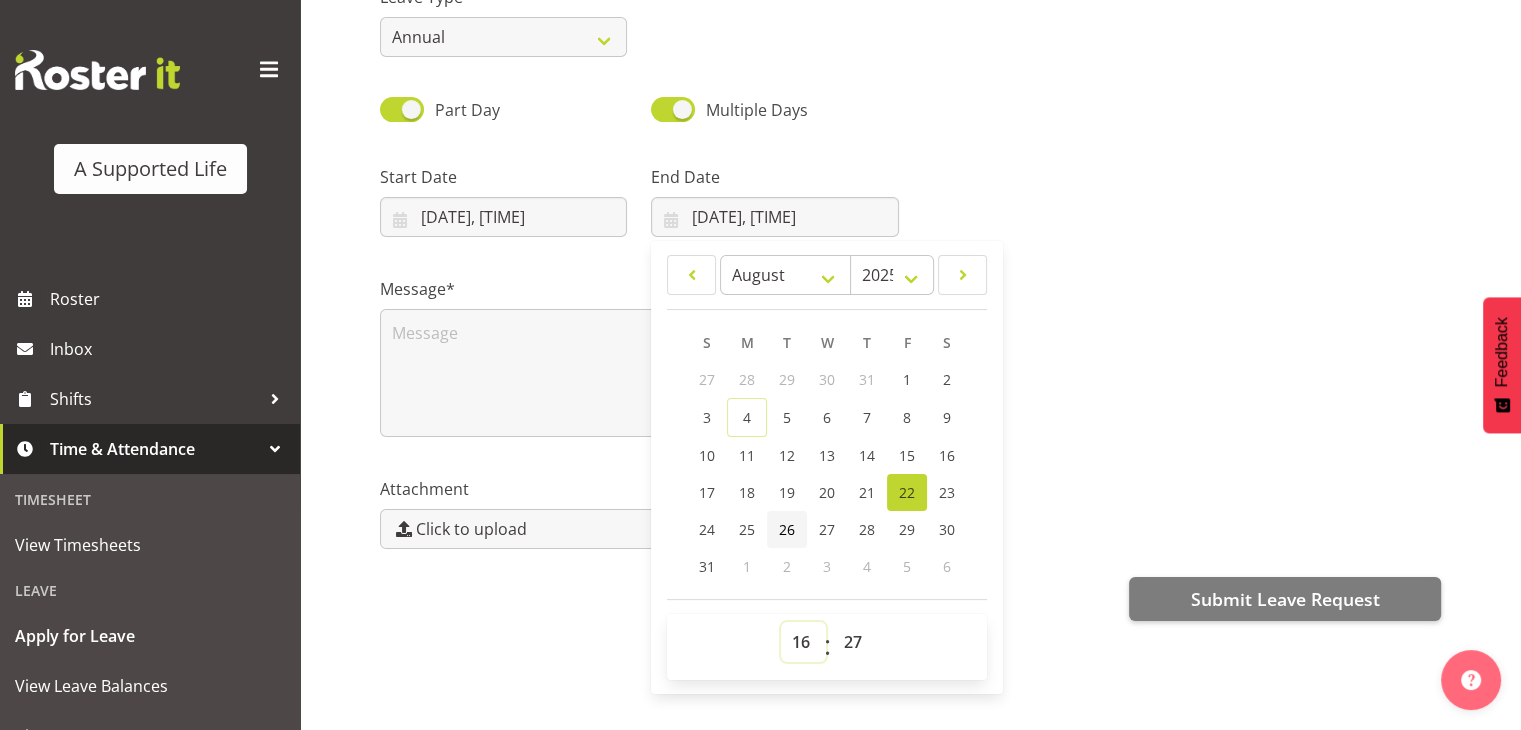 type on "8/22/2025, 4:27 PM" 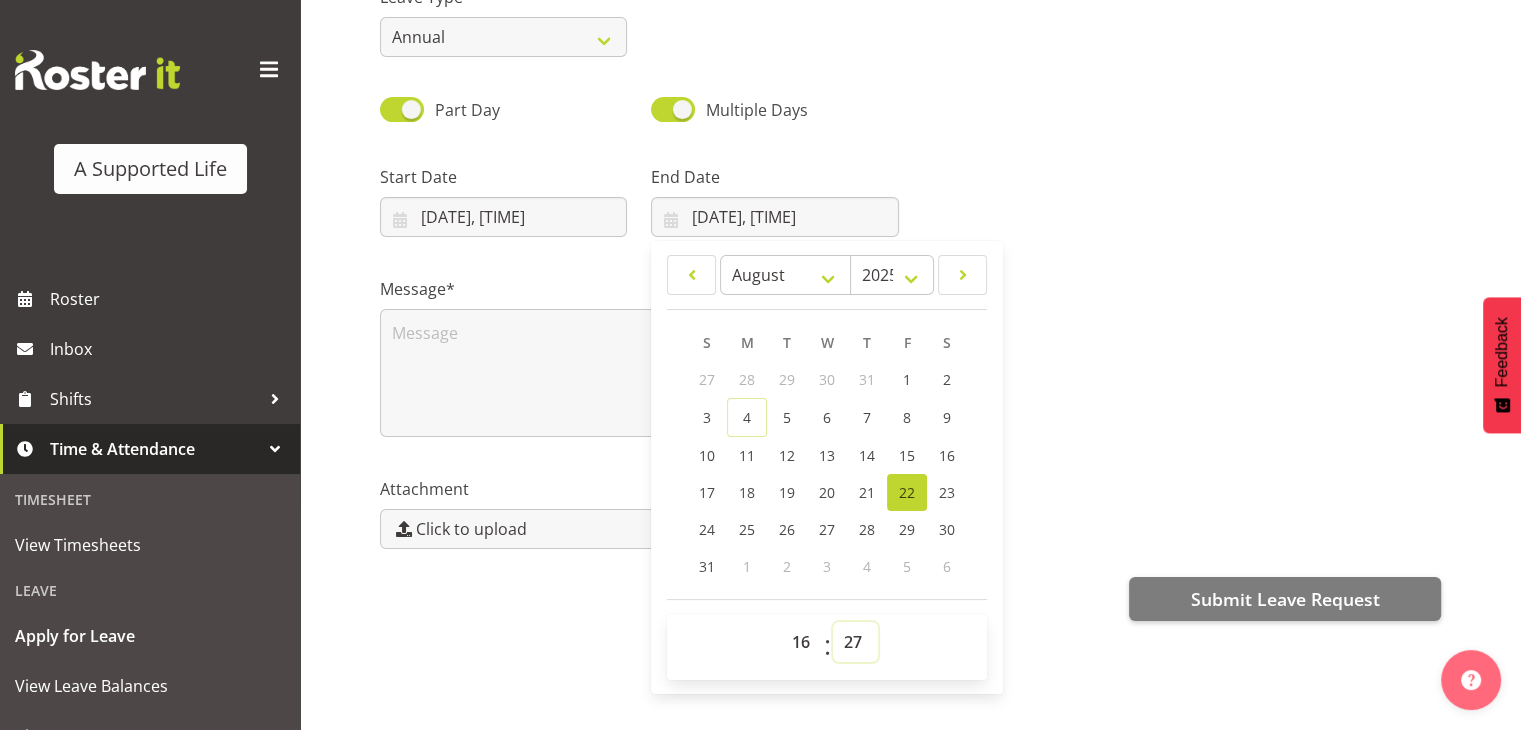 click on "00   01   02   03   04   05   06   07   08   09   10   11   12   13   14   15   16   17   18   19   20   21   22   23   24   25   26   27   28   29   30   31   32   33   34   35   36   37   38   39   40   41   42   43   44   45   46   47   48   49   50   51   52   53   54   55   56   57   58   59" at bounding box center (855, 642) 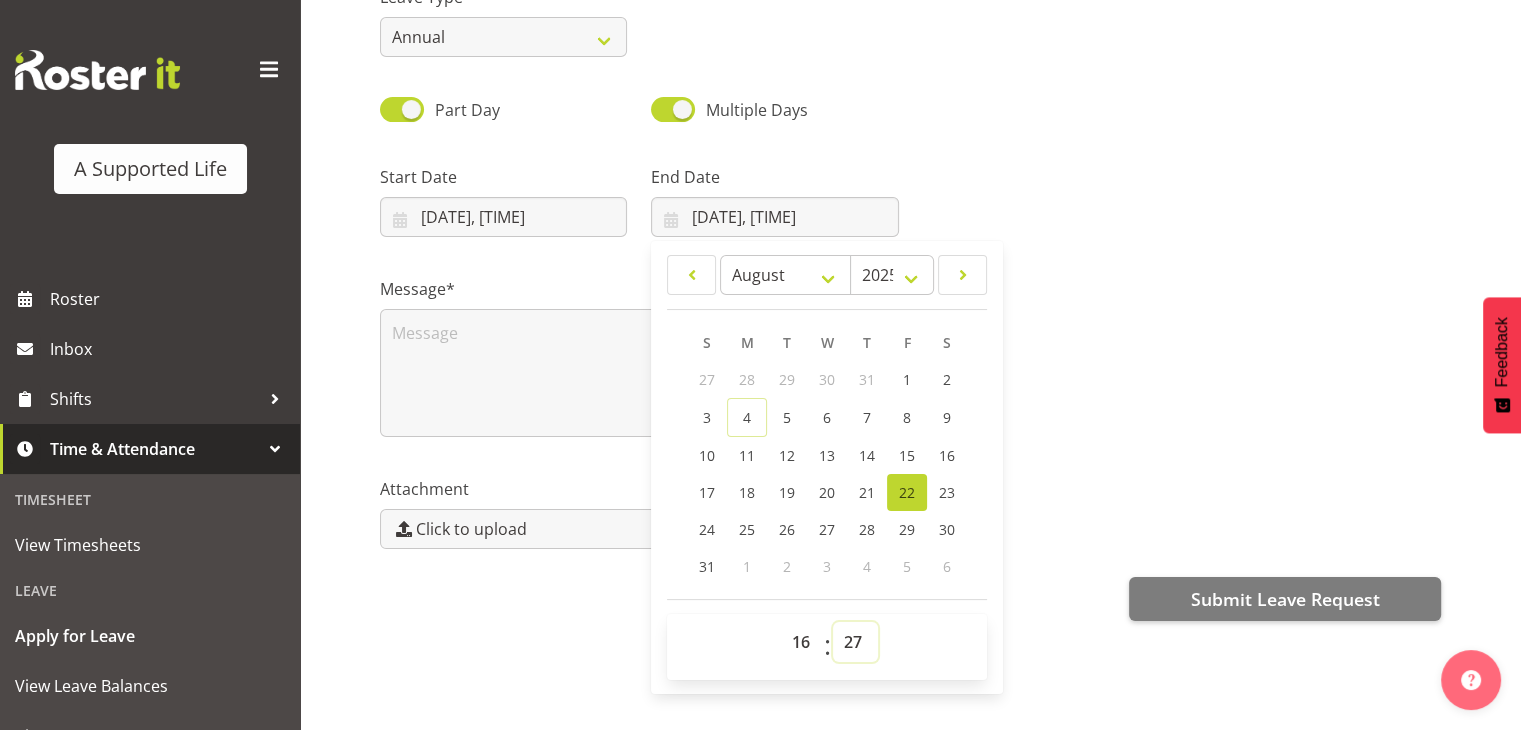 select on "0" 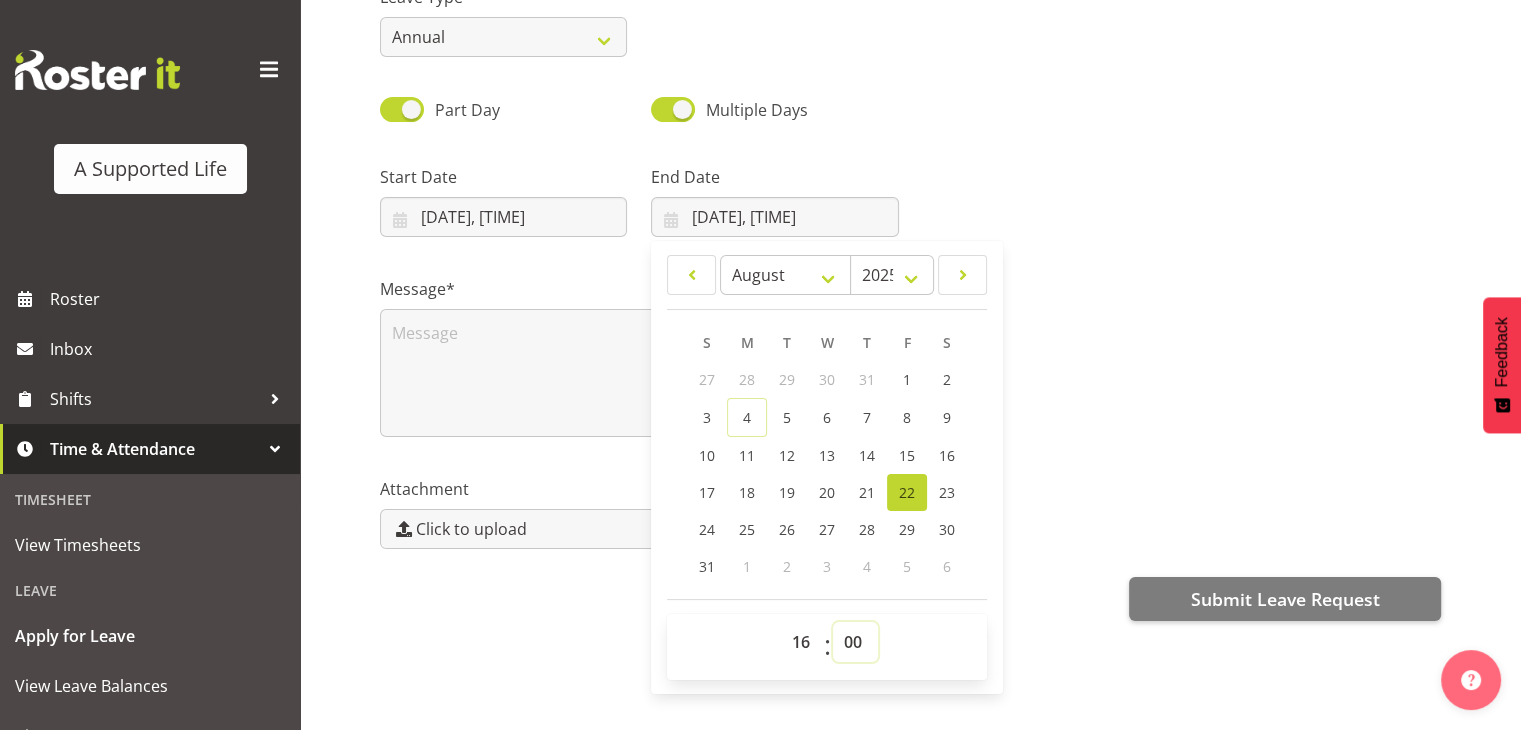 click on "00   01   02   03   04   05   06   07   08   09   10   11   12   13   14   15   16   17   18   19   20   21   22   23   24   25   26   27   28   29   30   31   32   33   34   35   36   37   38   39   40   41   42   43   44   45   46   47   48   49   50   51   52   53   54   55   56   57   58   59" at bounding box center (855, 642) 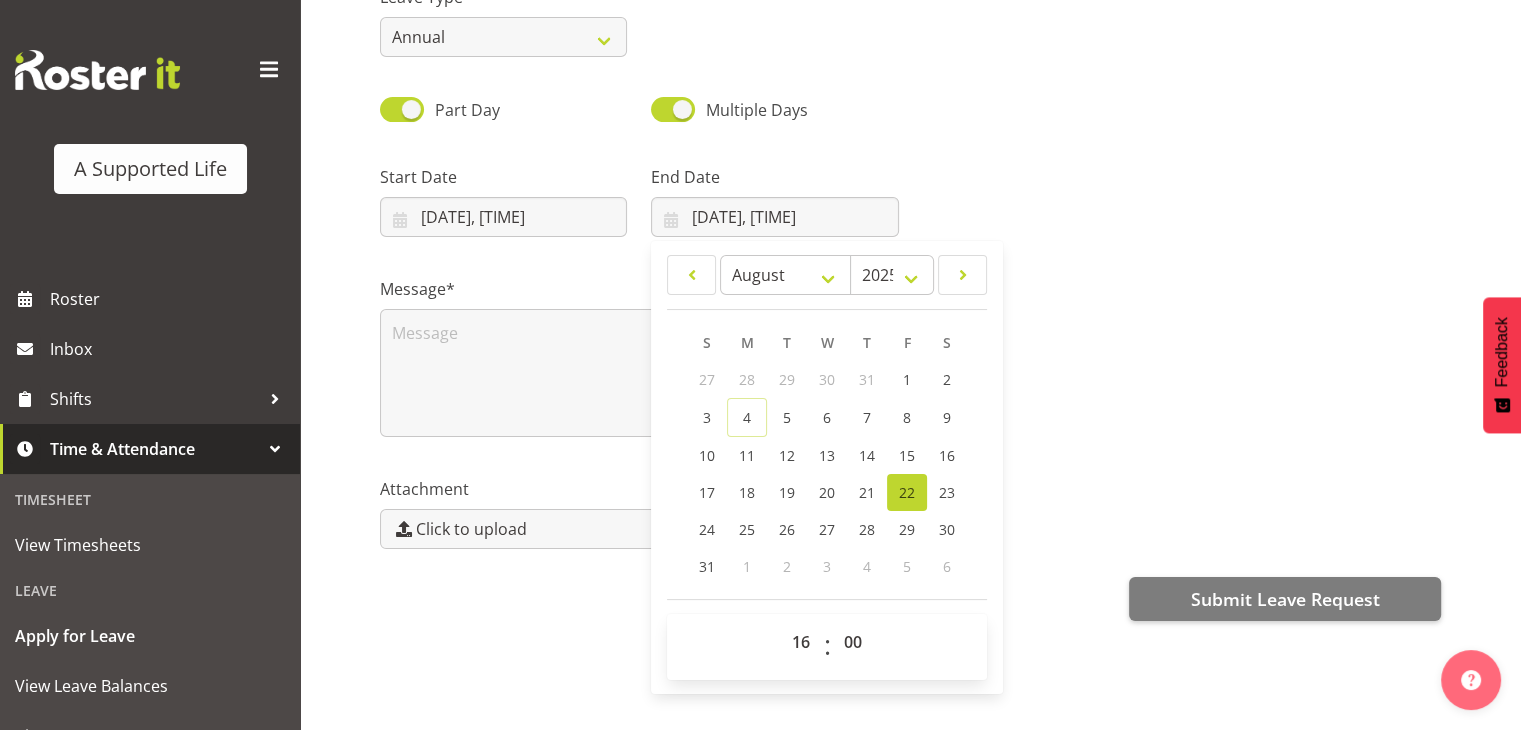 click at bounding box center (1182, 193) 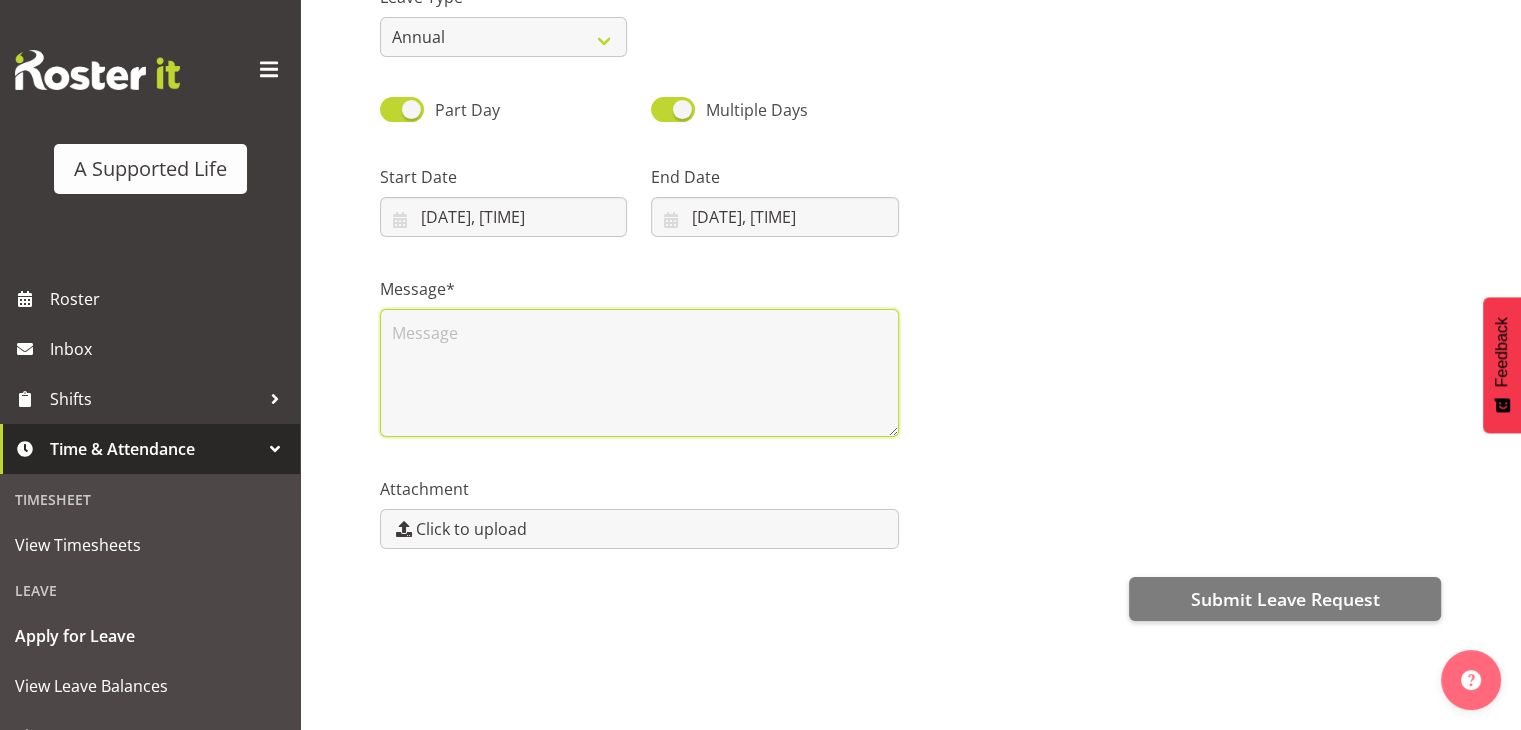 click at bounding box center [639, 373] 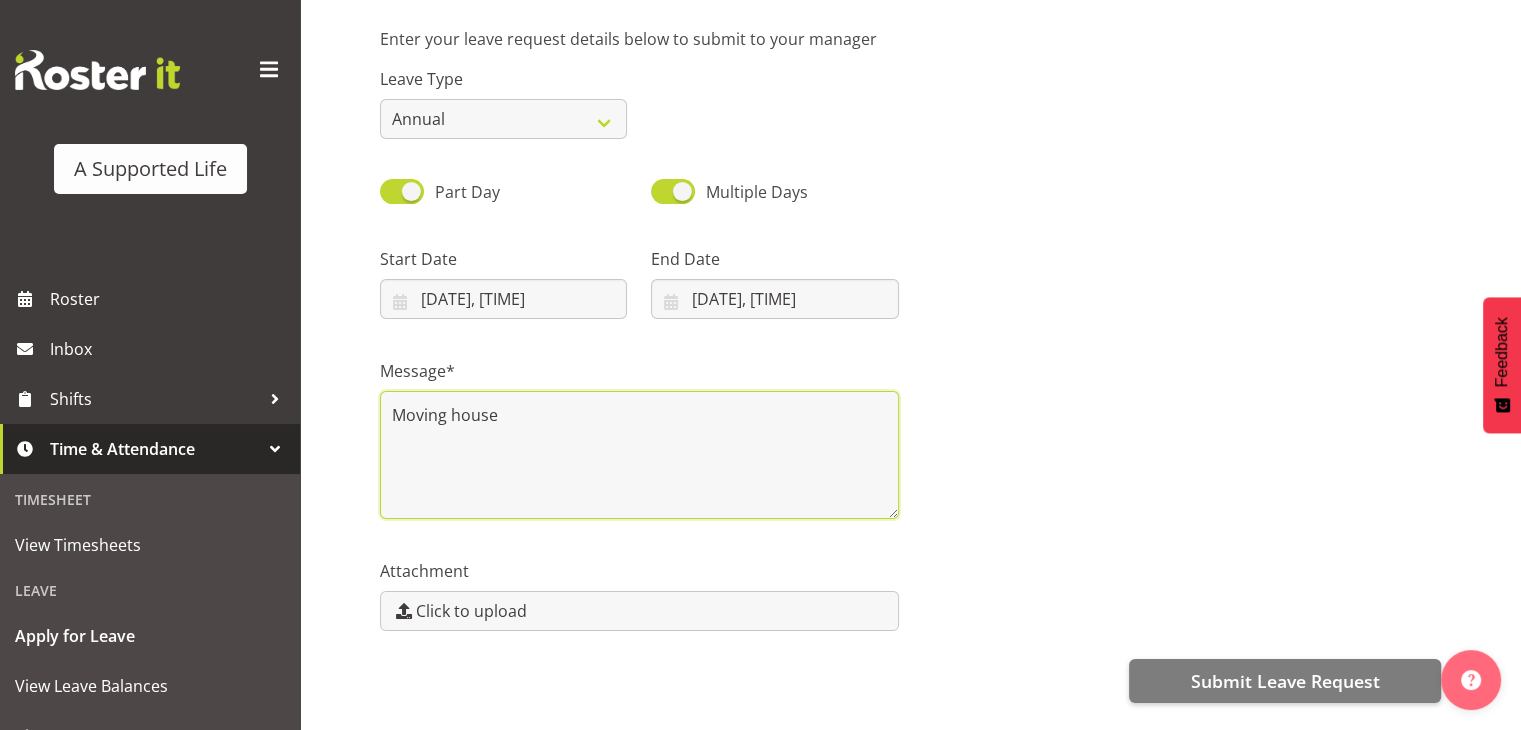 scroll, scrollTop: 248, scrollLeft: 0, axis: vertical 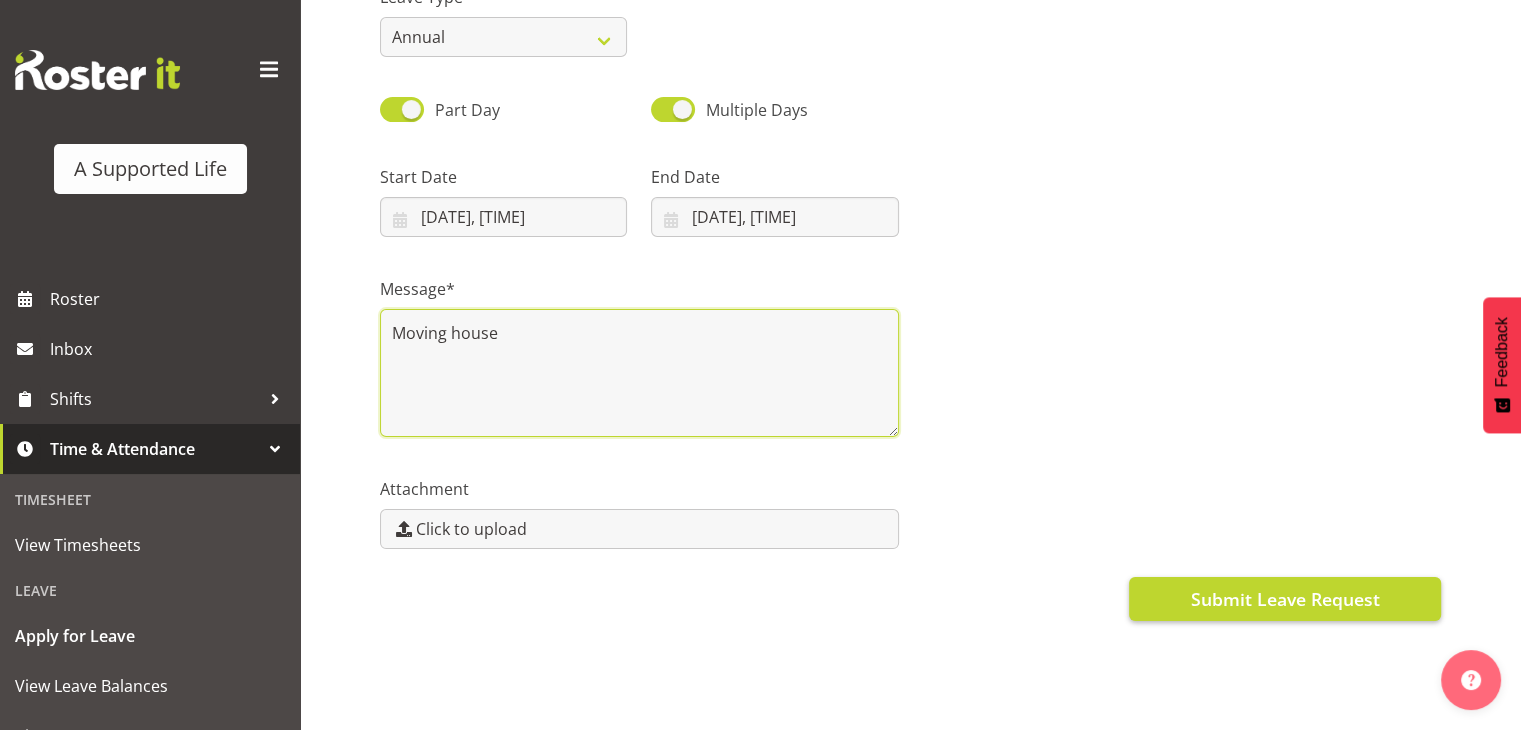 type on "Moving house" 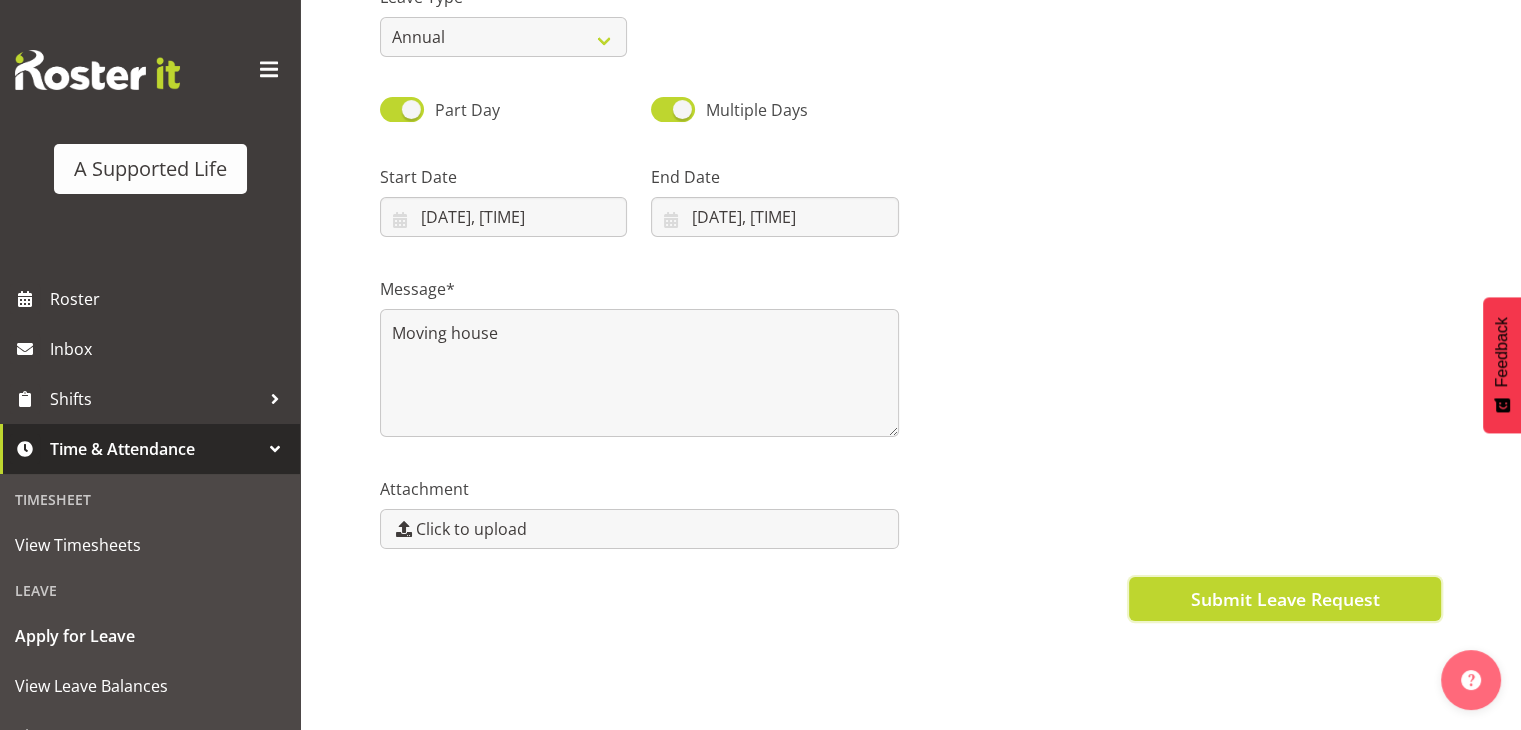 click on "Submit Leave Request" at bounding box center (1284, 599) 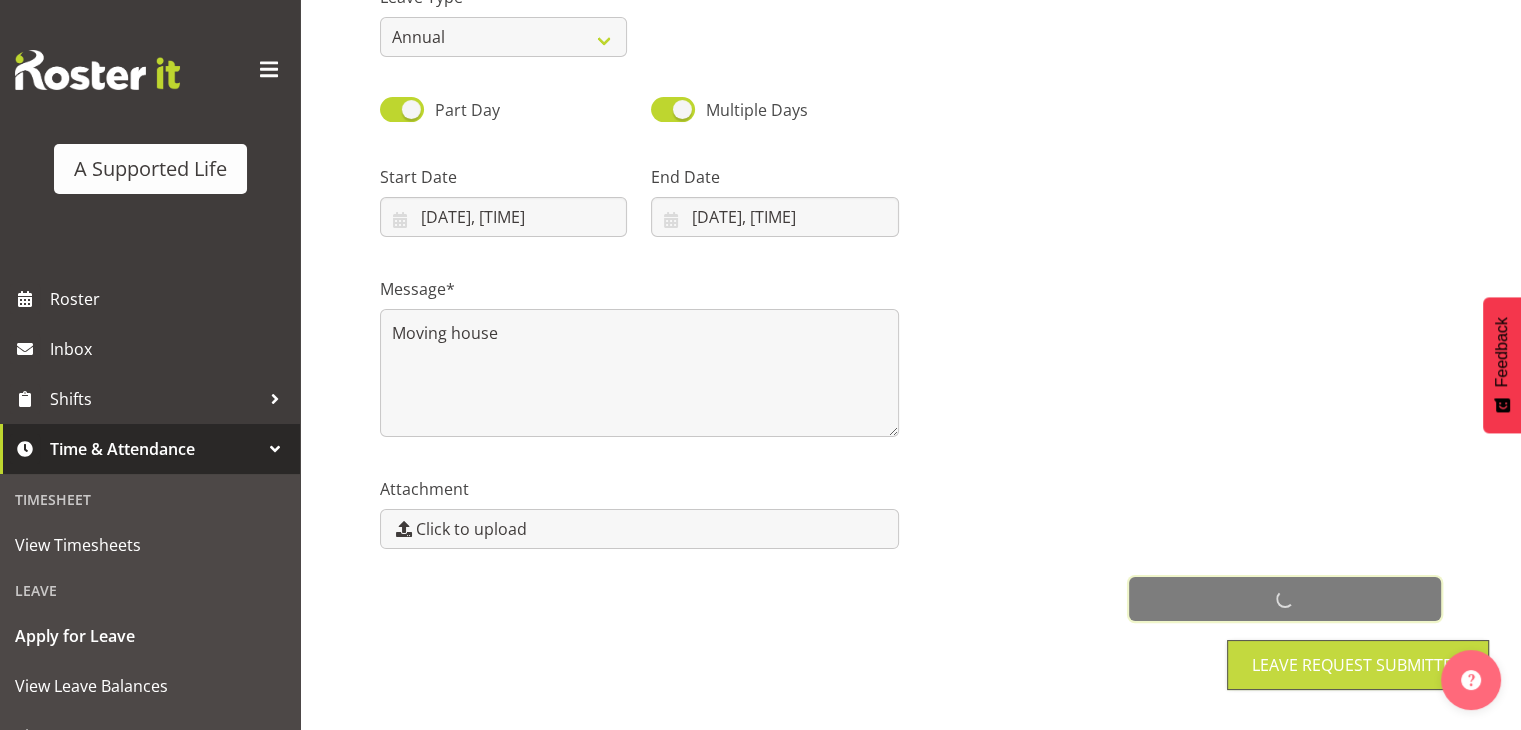 scroll, scrollTop: 224, scrollLeft: 0, axis: vertical 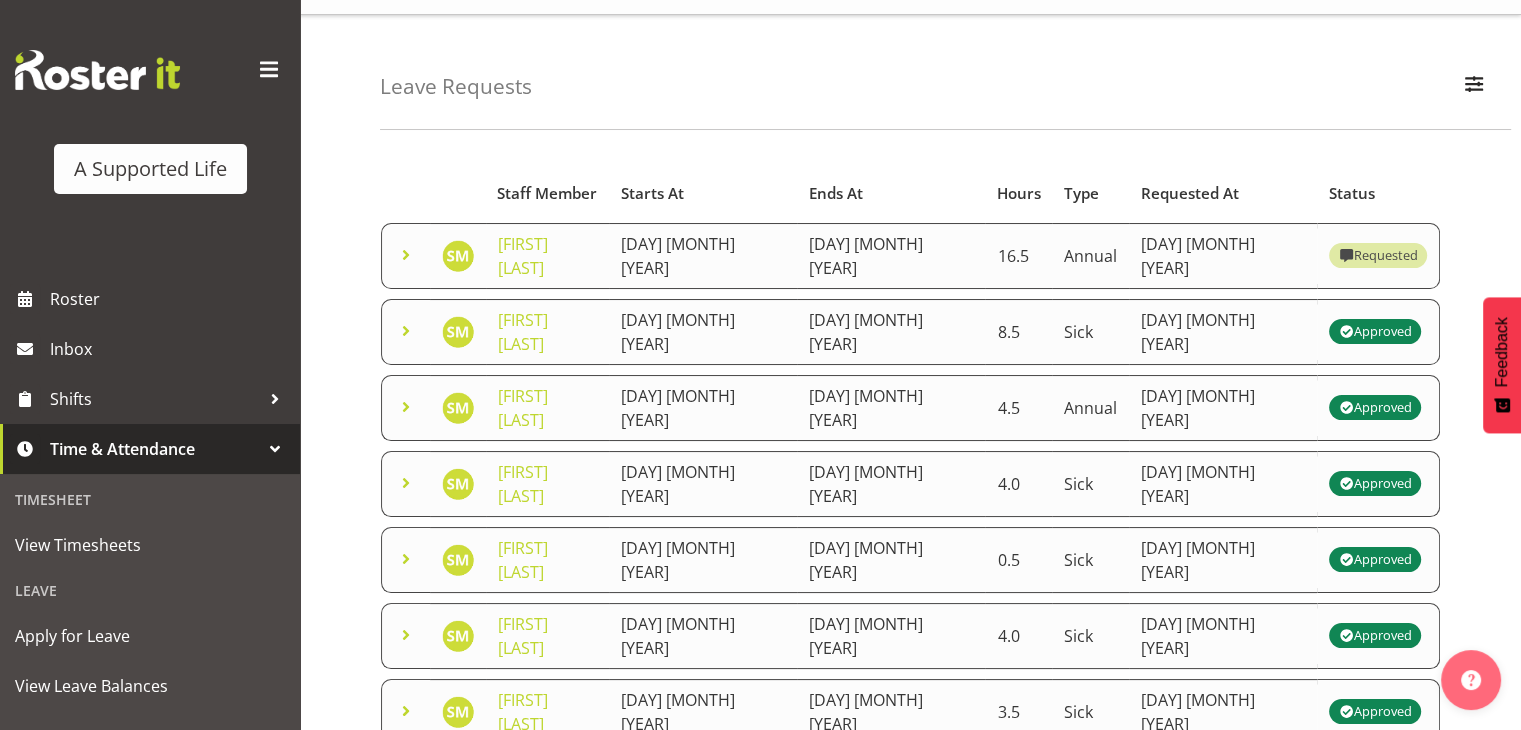 click at bounding box center (406, 331) 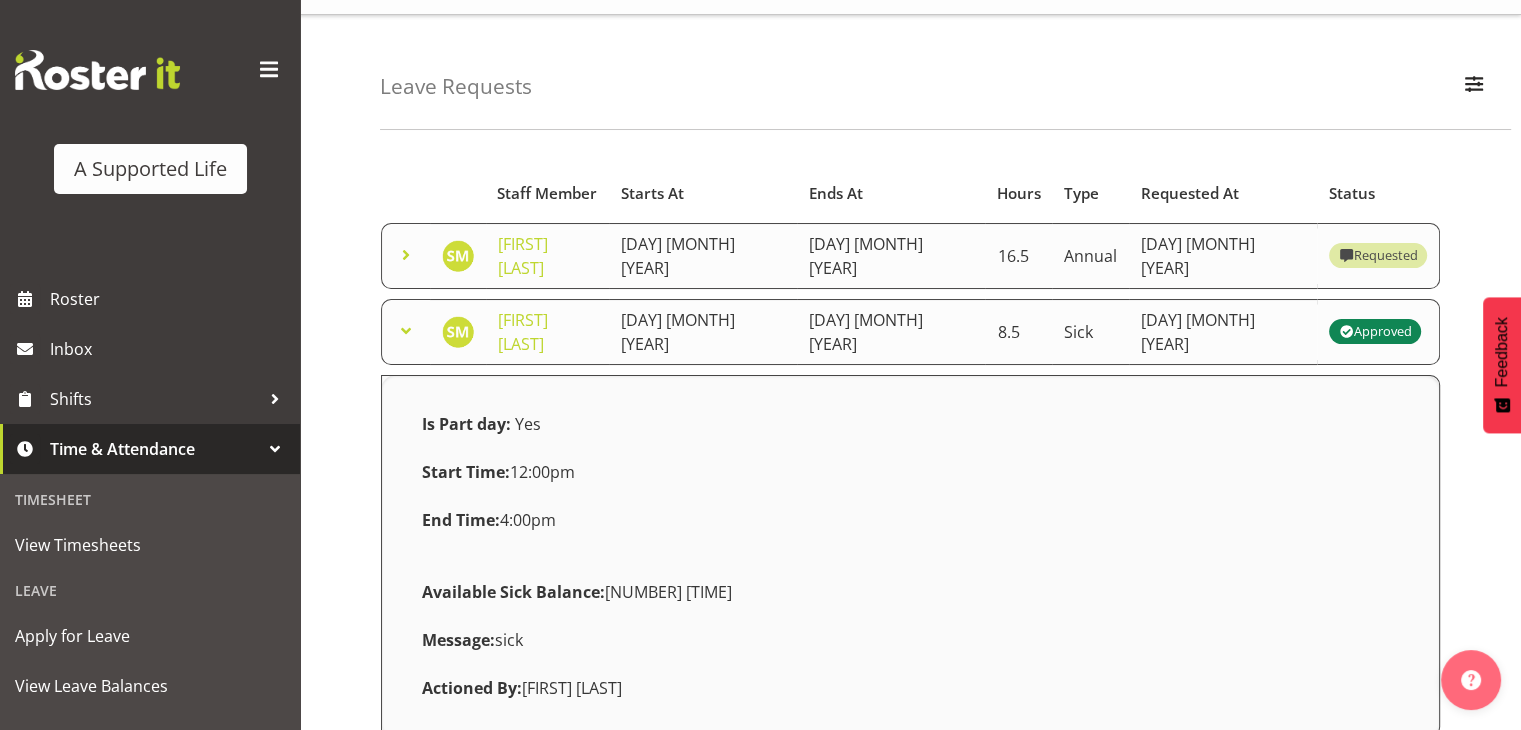 click at bounding box center [406, 331] 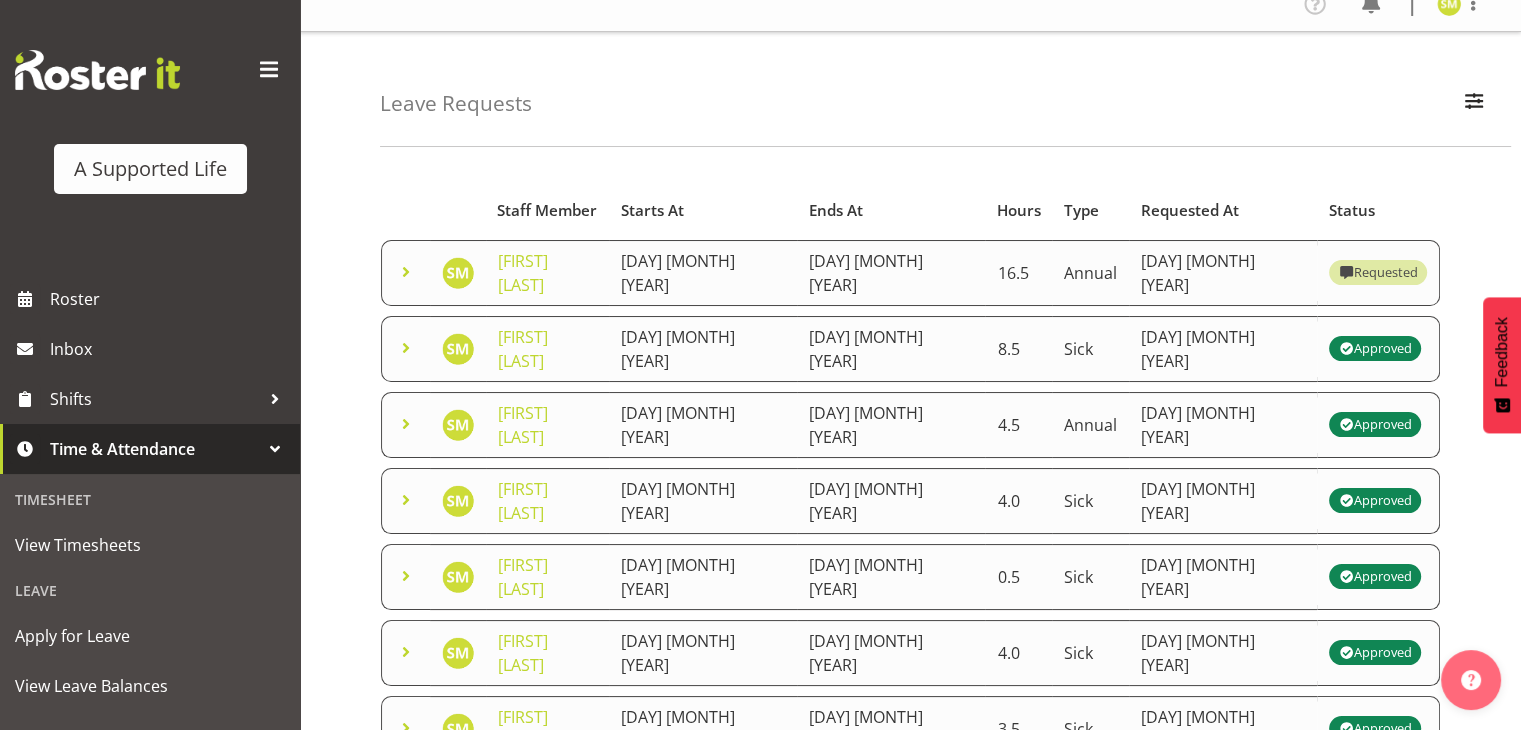scroll, scrollTop: 0, scrollLeft: 0, axis: both 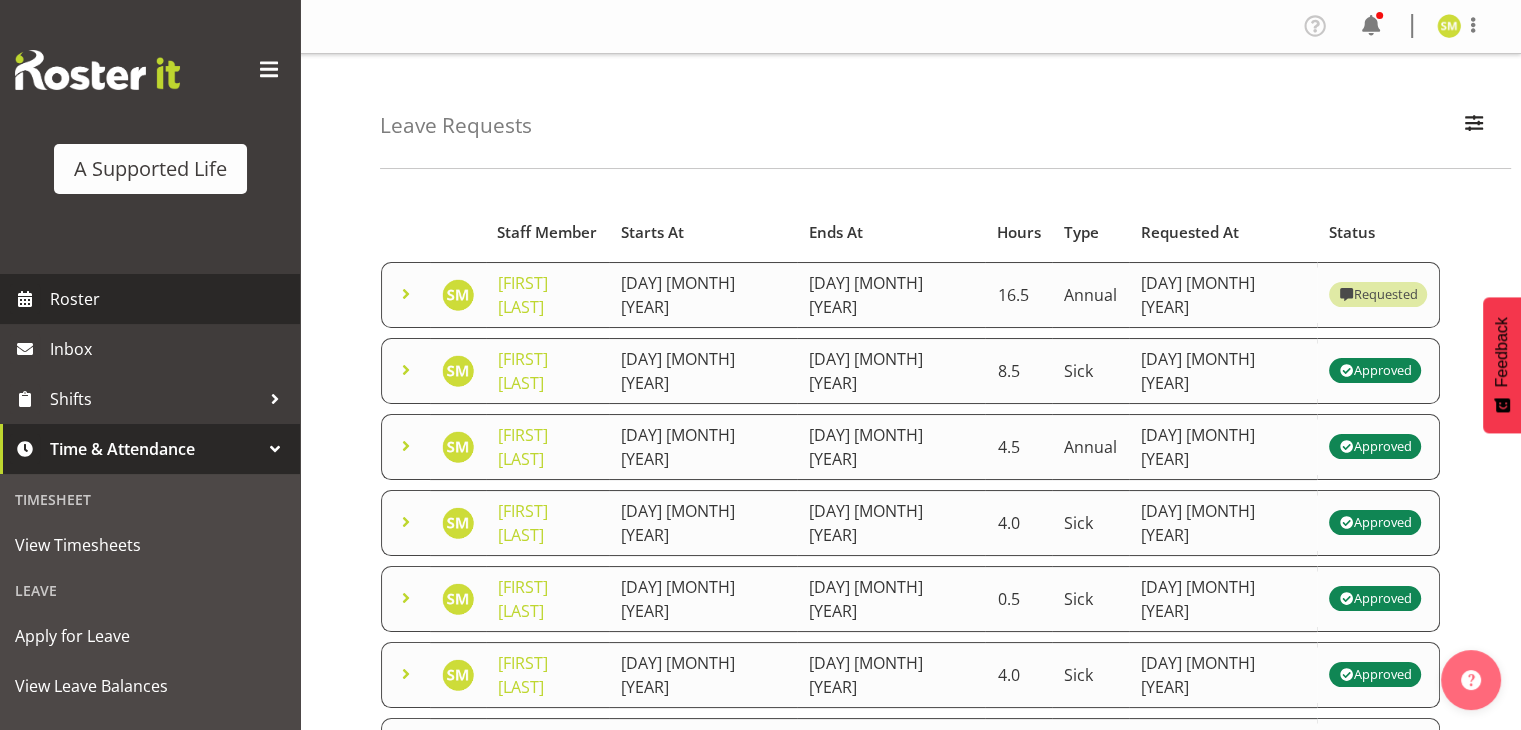click on "Roster" at bounding box center [170, 299] 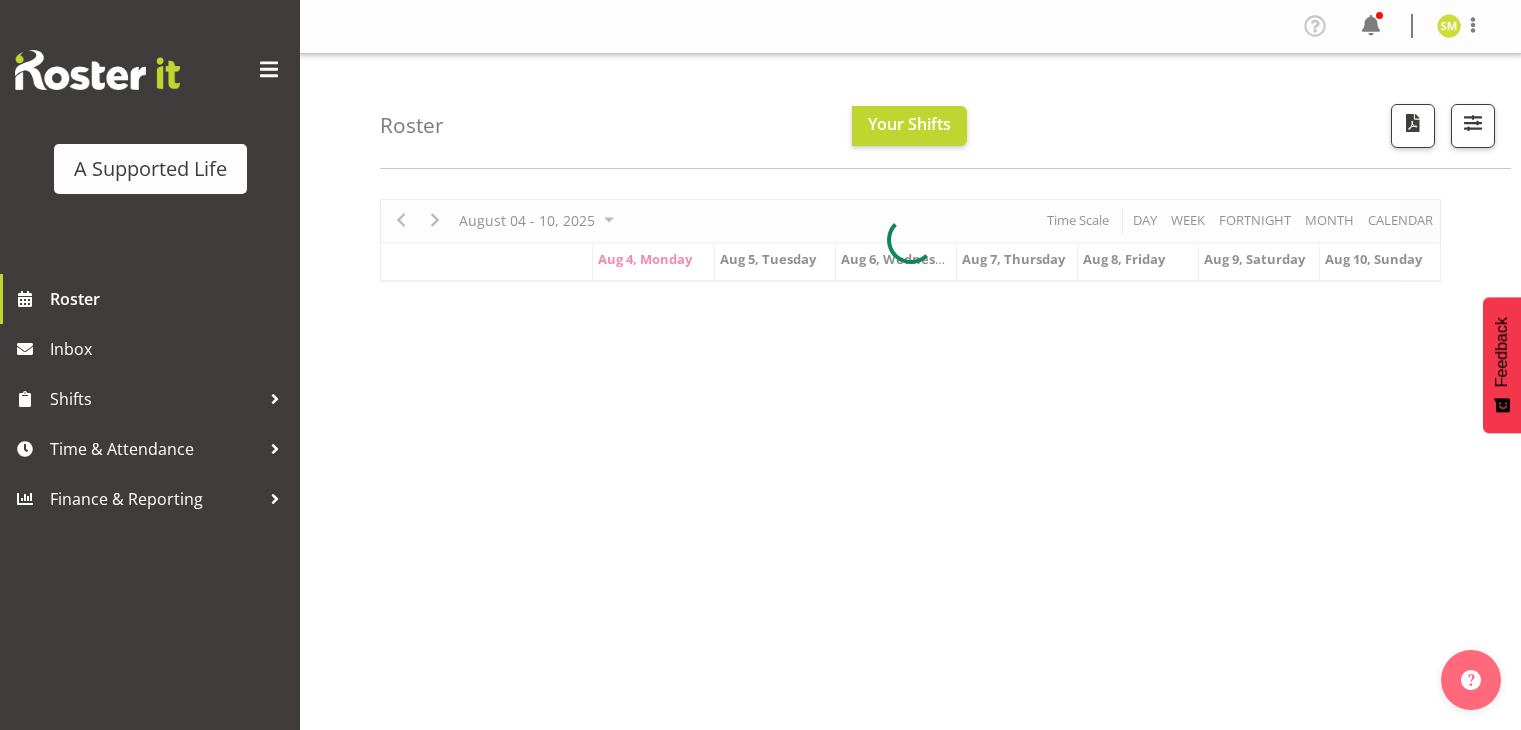 scroll, scrollTop: 0, scrollLeft: 0, axis: both 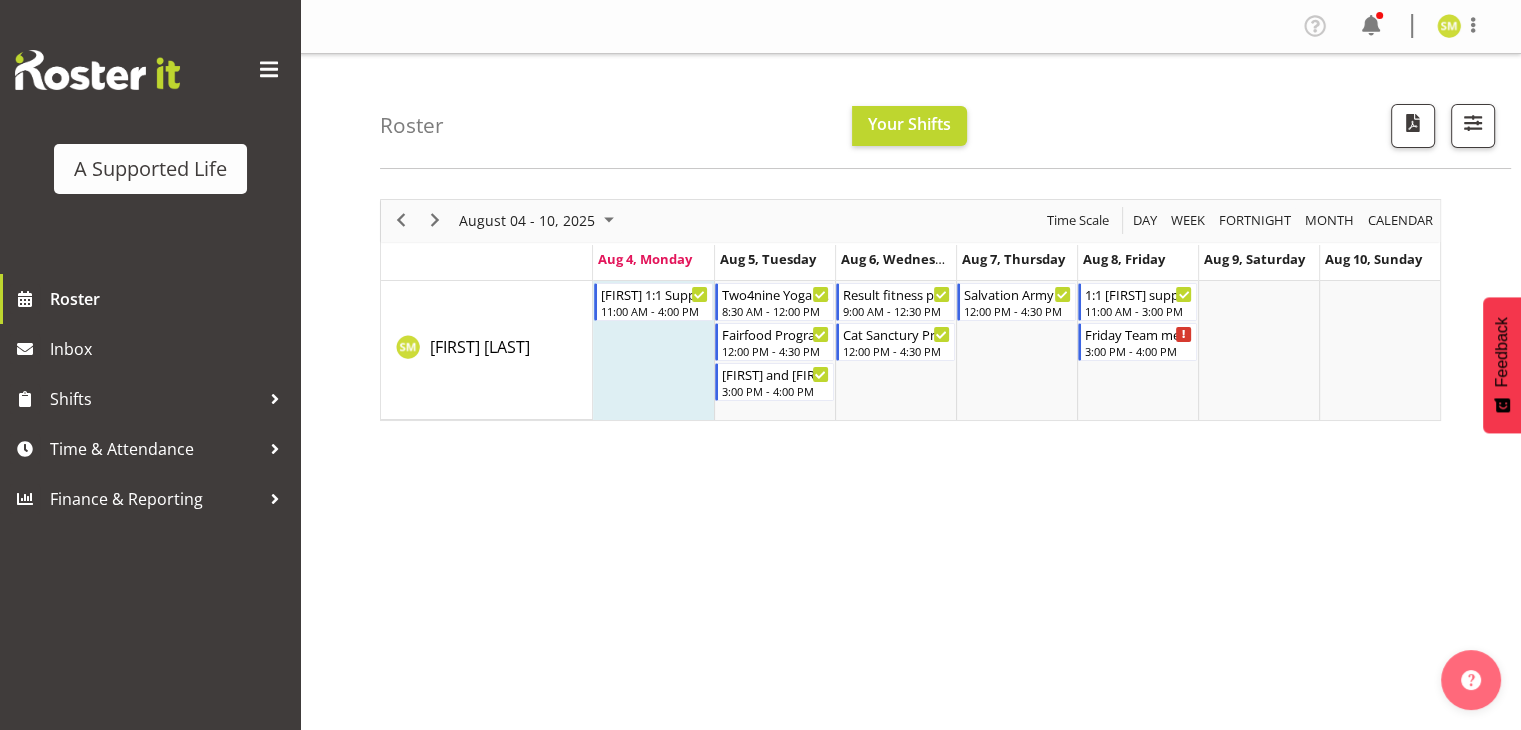 click on "Roster   Your Shifts
All Locations
Clear
1.241 Edmonton Road
1/23 Taitua Drive
102 Lincoln Road
12b Coletta Lane
151 Edmonton Road
157 View Road
157A View Road
17 Bosnyak Drive
Clear         All Jobs" at bounding box center (945, 111) 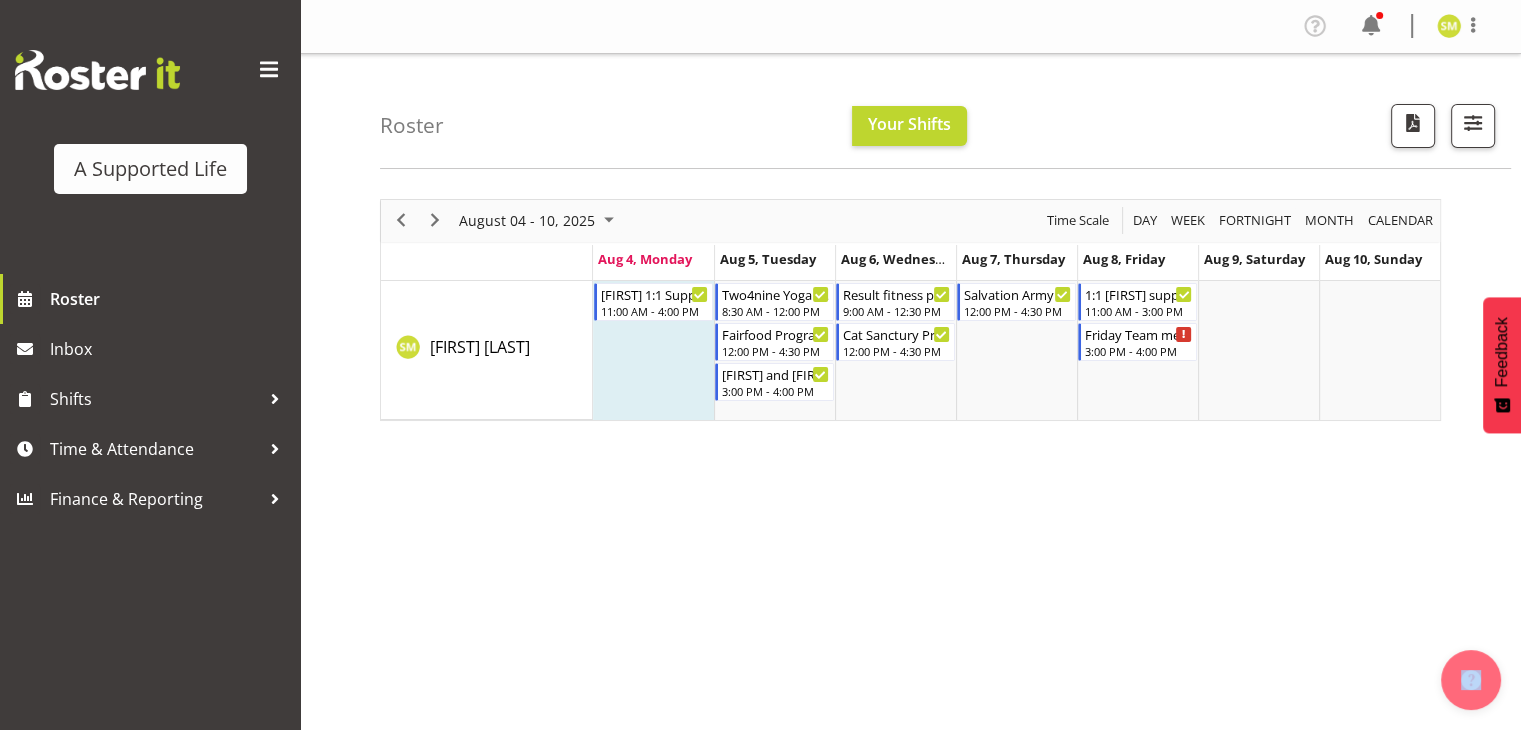 click on "Roster   Your Shifts
All Locations
Clear
1.241 Edmonton Road
1/23 Taitua Drive
102 Lincoln Road
12b Coletta Lane
151 Edmonton Road
157 View Road
157A View Road
17 Bosnyak Drive
Clear         All Jobs" at bounding box center (945, 111) 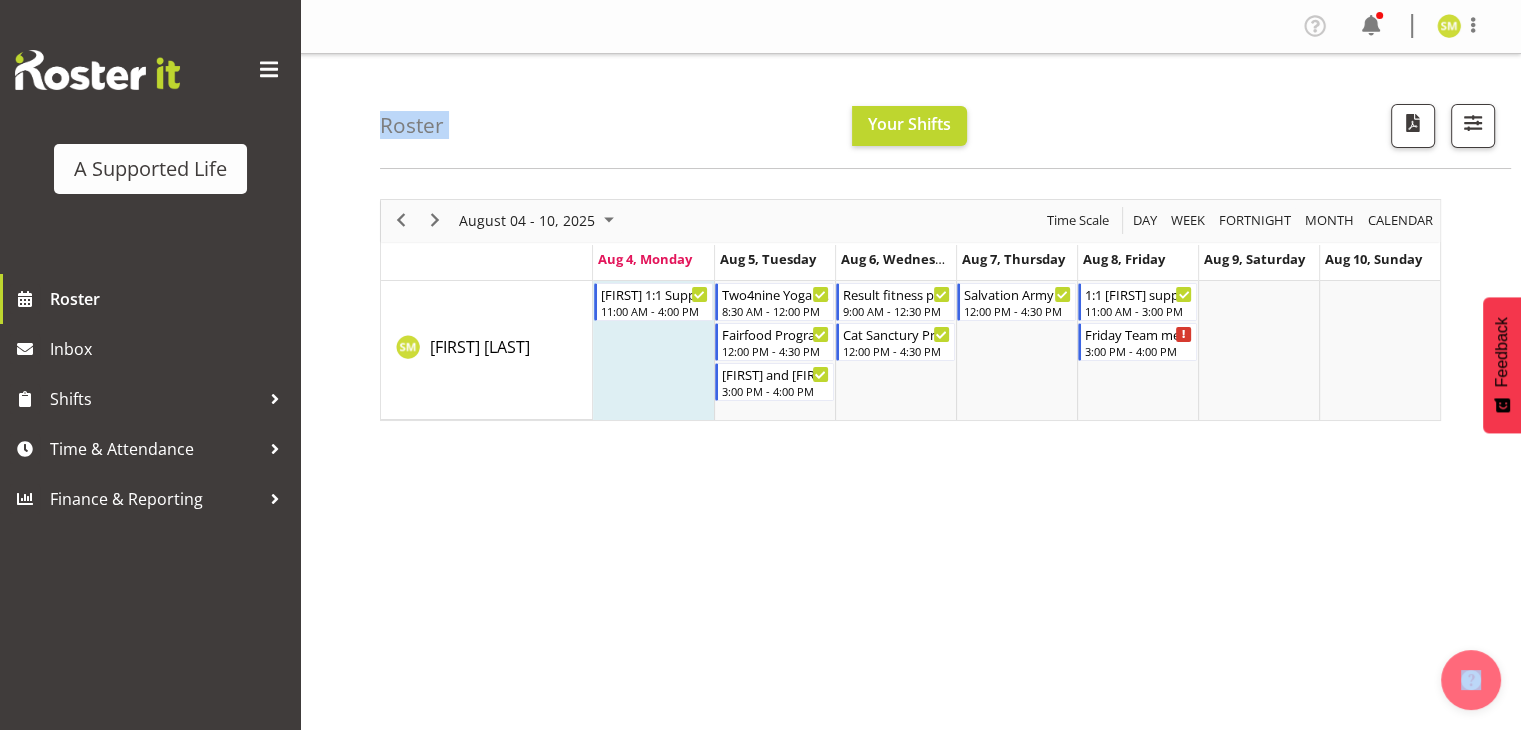click on "Roster   Your Shifts
All Locations
Clear
1.241 Edmonton Road
1/23 Taitua Drive
102 Lincoln Road
12b Coletta Lane
151 Edmonton Road
157 View Road
157A View Road
17 Bosnyak Drive
Clear         All Jobs" at bounding box center [945, 111] 